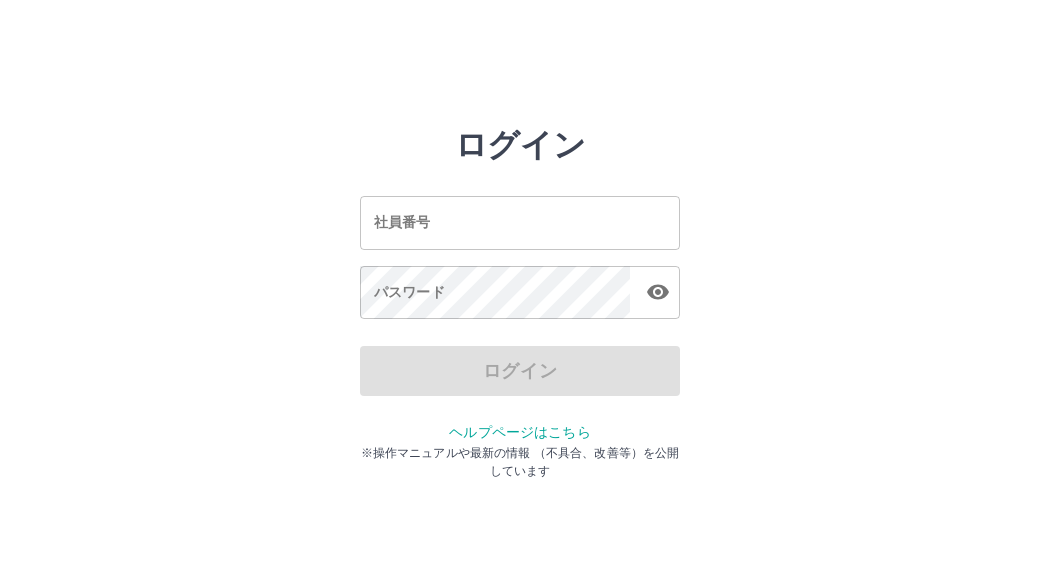 scroll, scrollTop: 0, scrollLeft: 0, axis: both 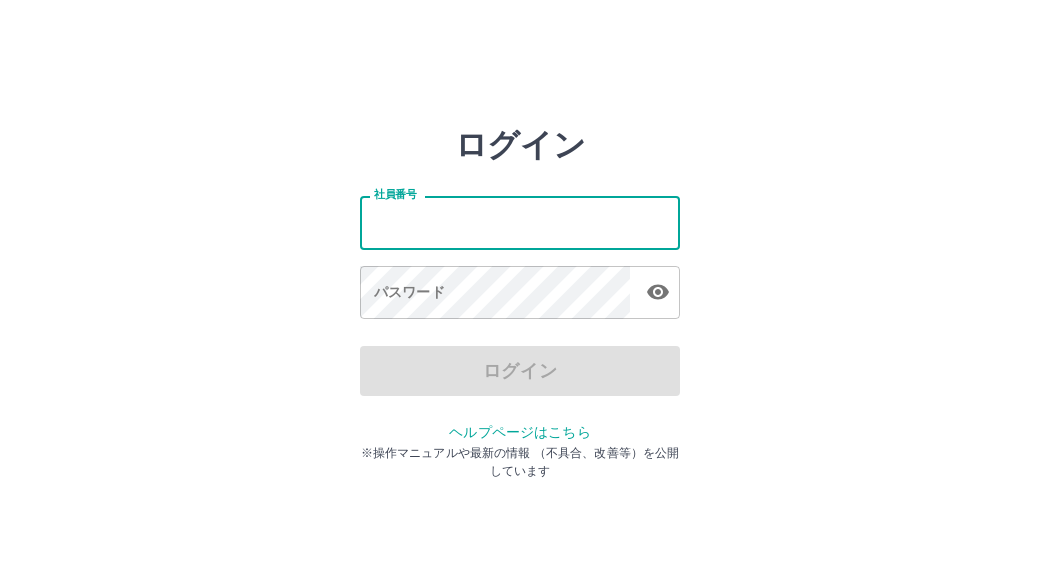 click on "社員番号" at bounding box center (520, 222) 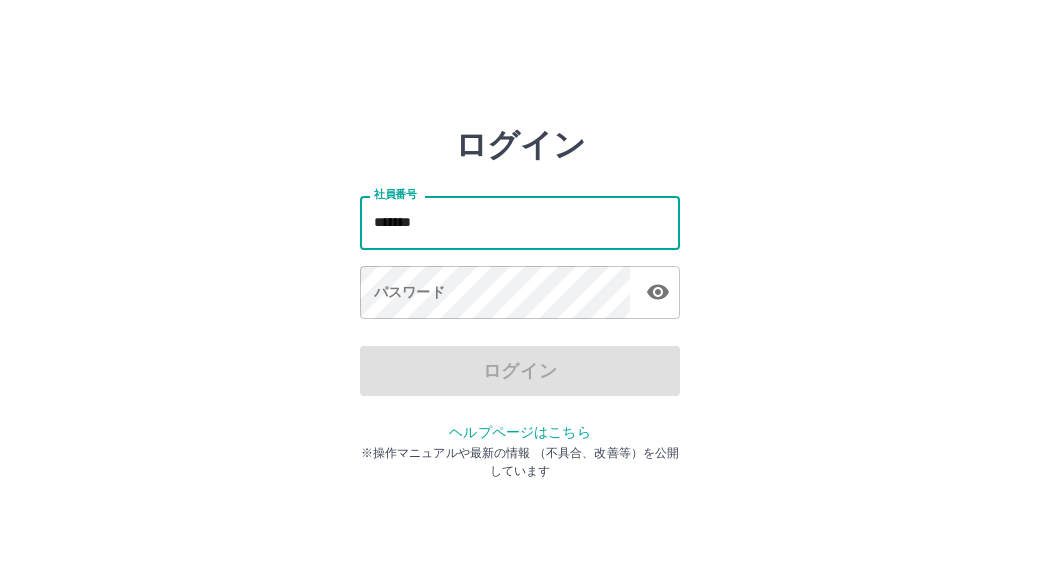 type on "*******" 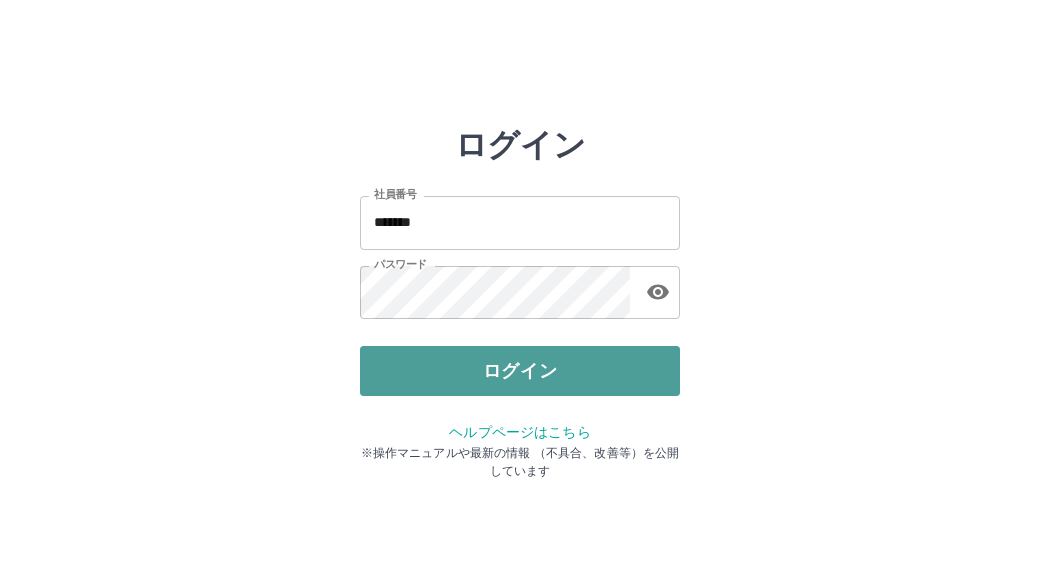 click on "ログイン" at bounding box center [520, 371] 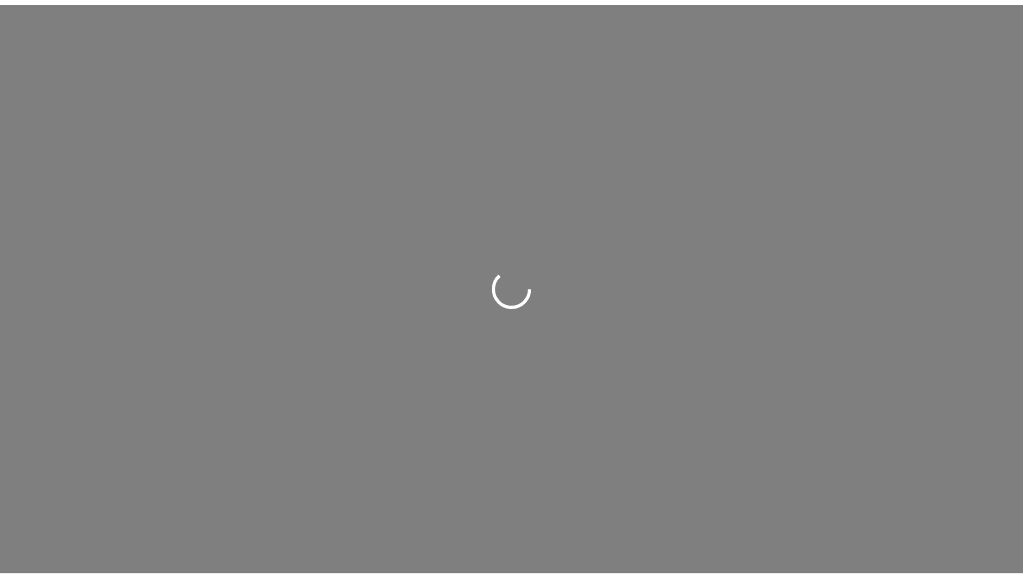 scroll, scrollTop: 0, scrollLeft: 0, axis: both 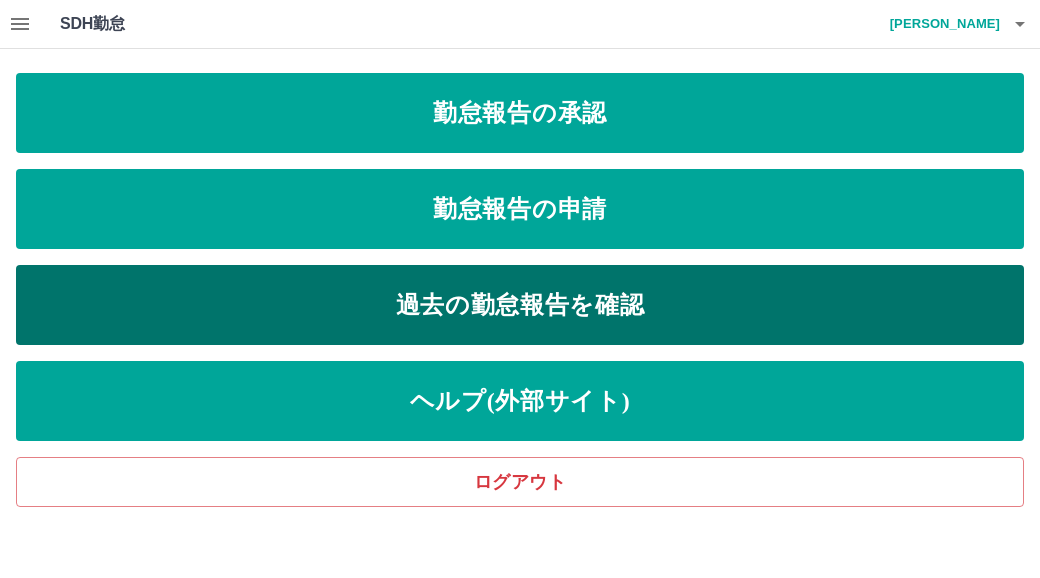 click on "過去の勤怠報告を確認" at bounding box center (520, 305) 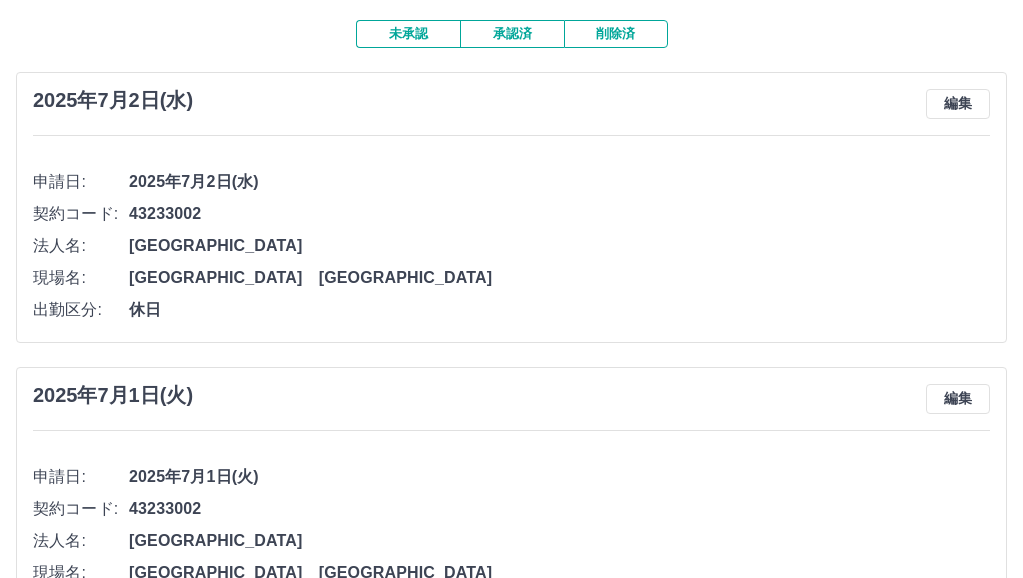scroll, scrollTop: 0, scrollLeft: 0, axis: both 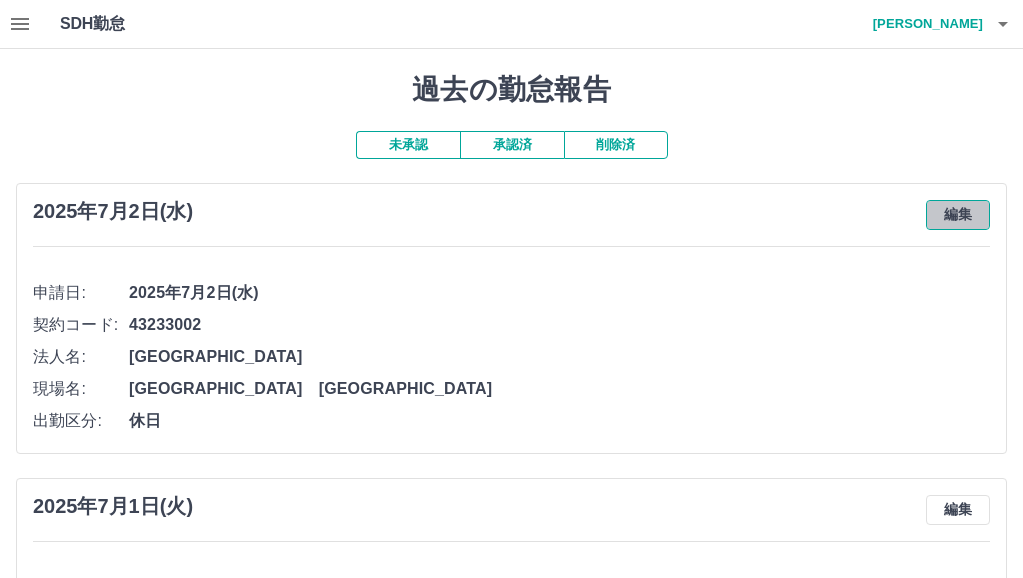 click on "編集" at bounding box center (958, 215) 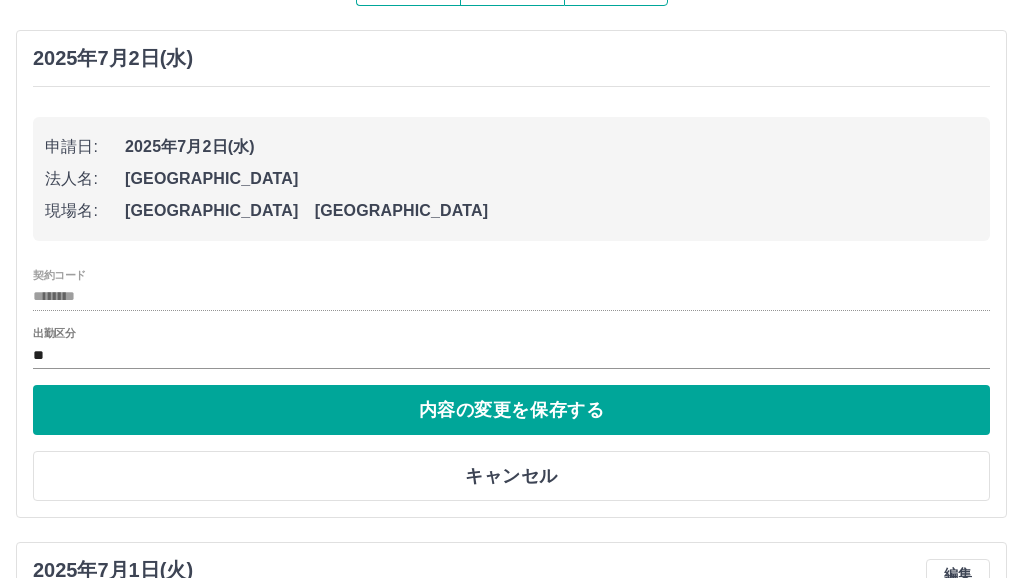 scroll, scrollTop: 200, scrollLeft: 0, axis: vertical 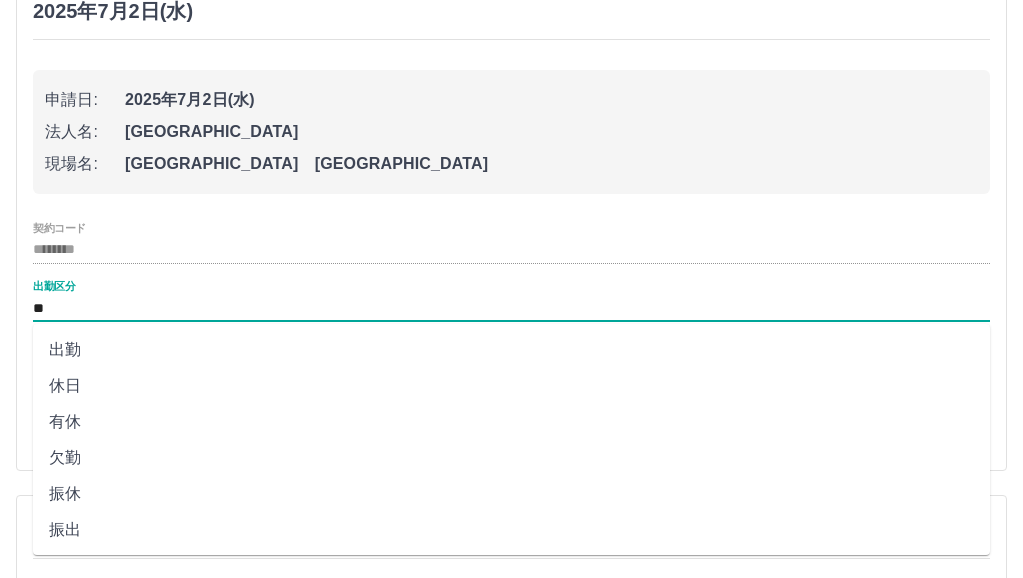 click on "**" at bounding box center [511, 308] 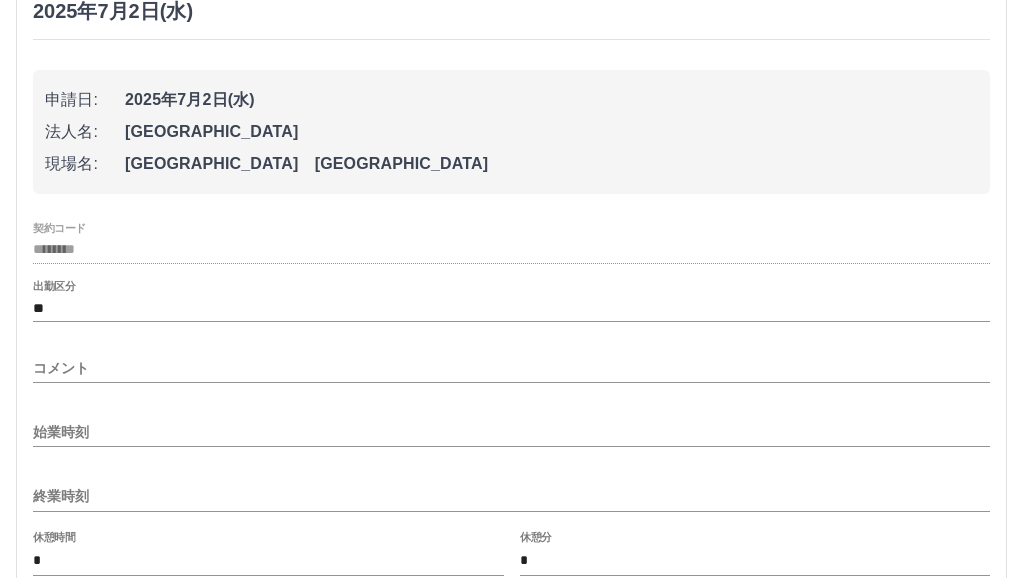 click on "始業時刻" at bounding box center (511, 426) 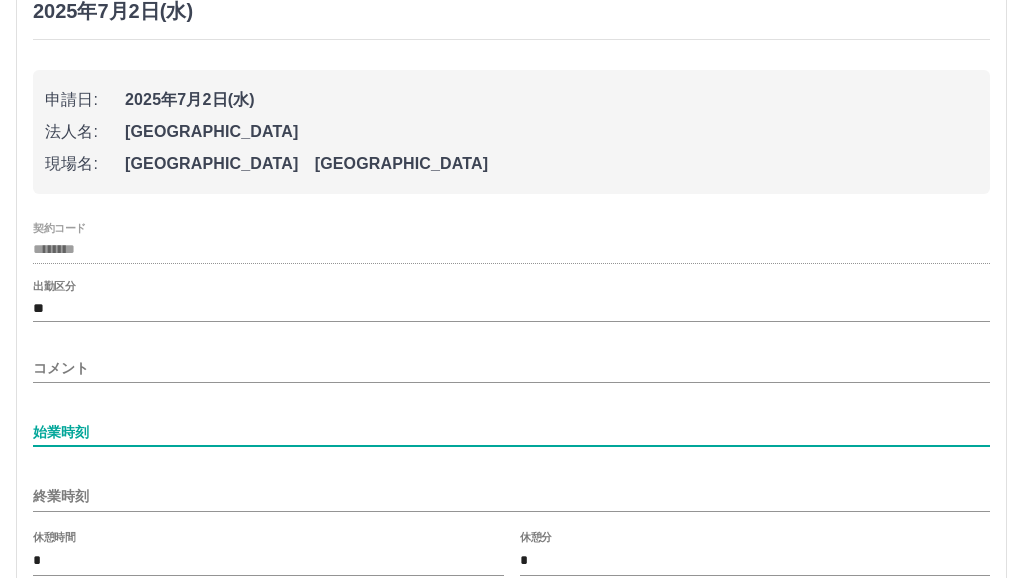 click on "始業時刻" at bounding box center (511, 432) 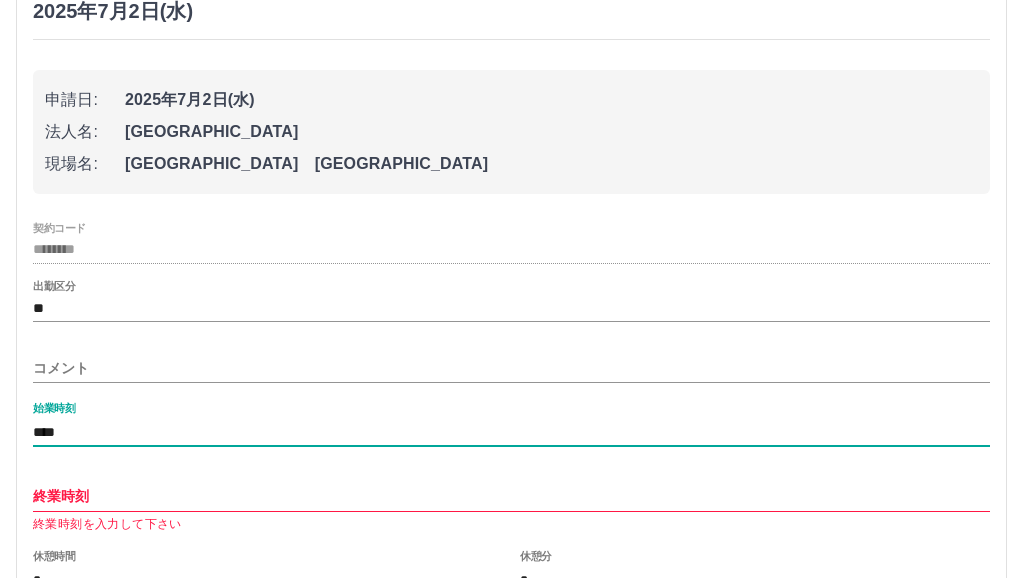type on "****" 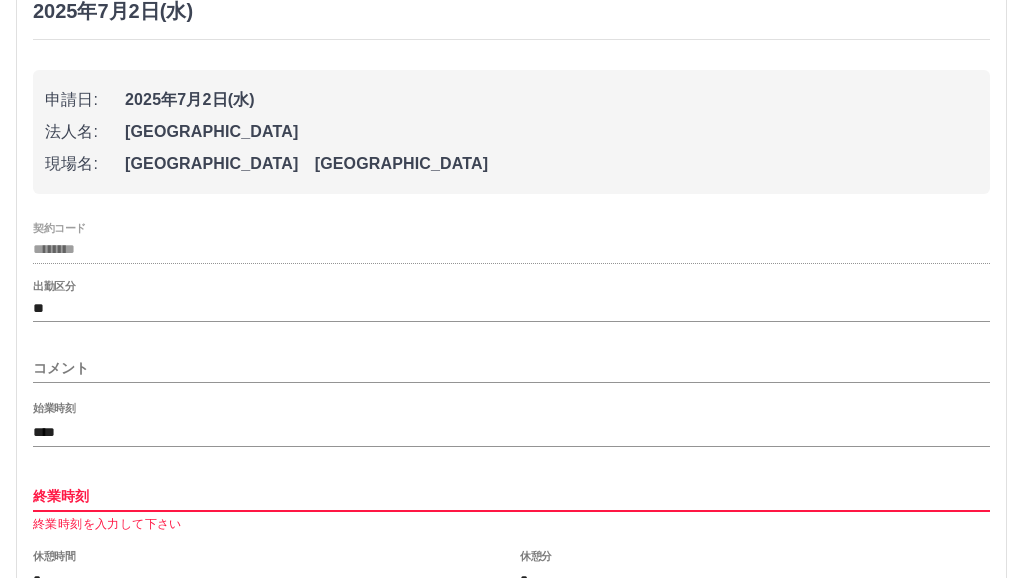 click on "終業時刻" at bounding box center [511, 496] 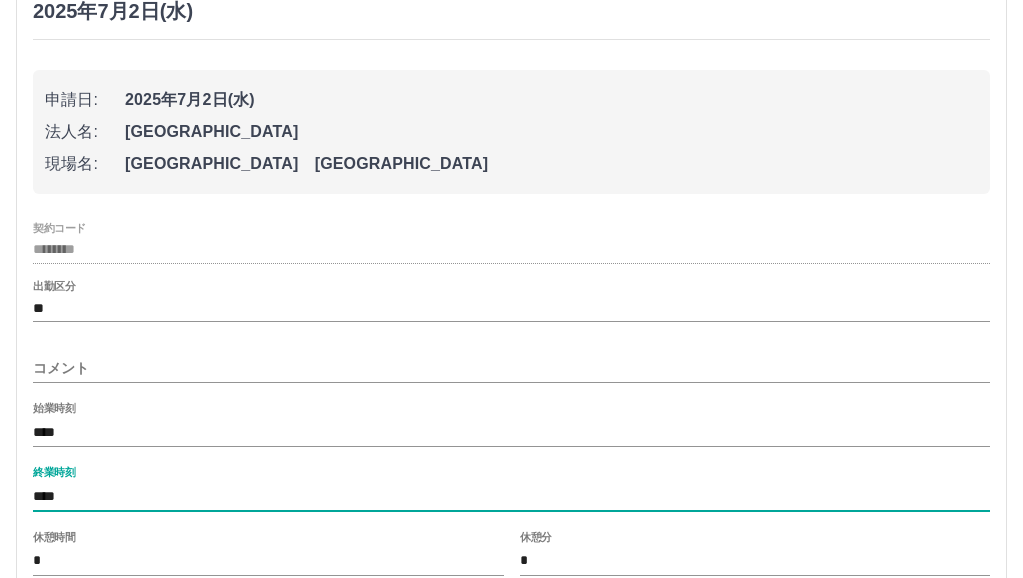 scroll, scrollTop: 300, scrollLeft: 0, axis: vertical 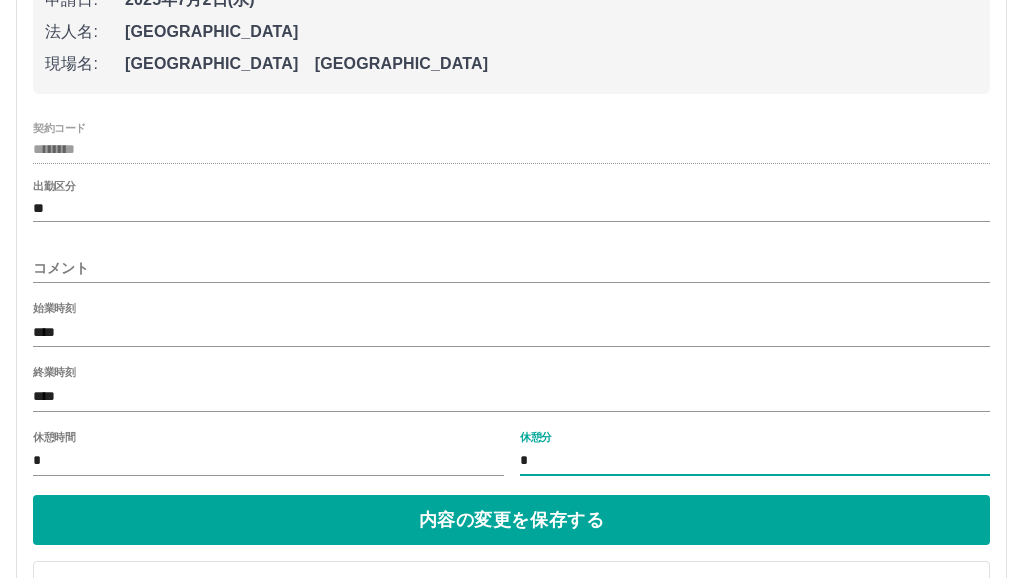 click on "*" at bounding box center [755, 461] 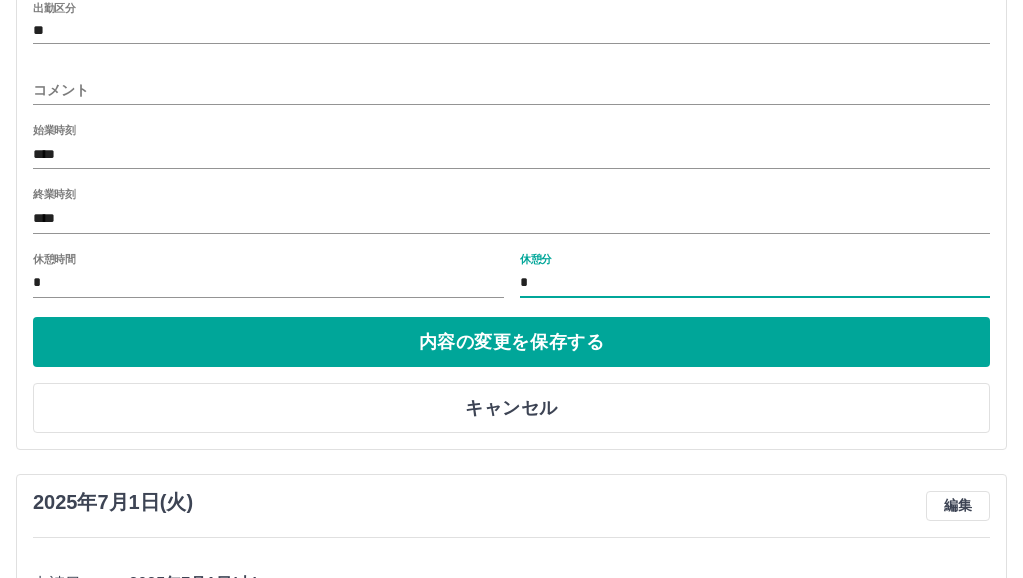 scroll, scrollTop: 500, scrollLeft: 0, axis: vertical 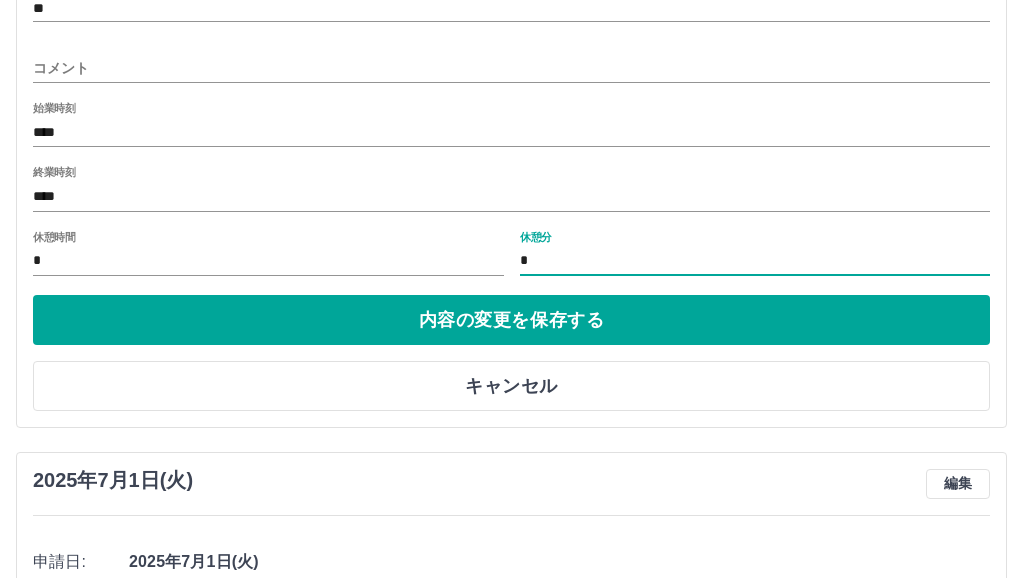 click on "*" at bounding box center [268, 261] 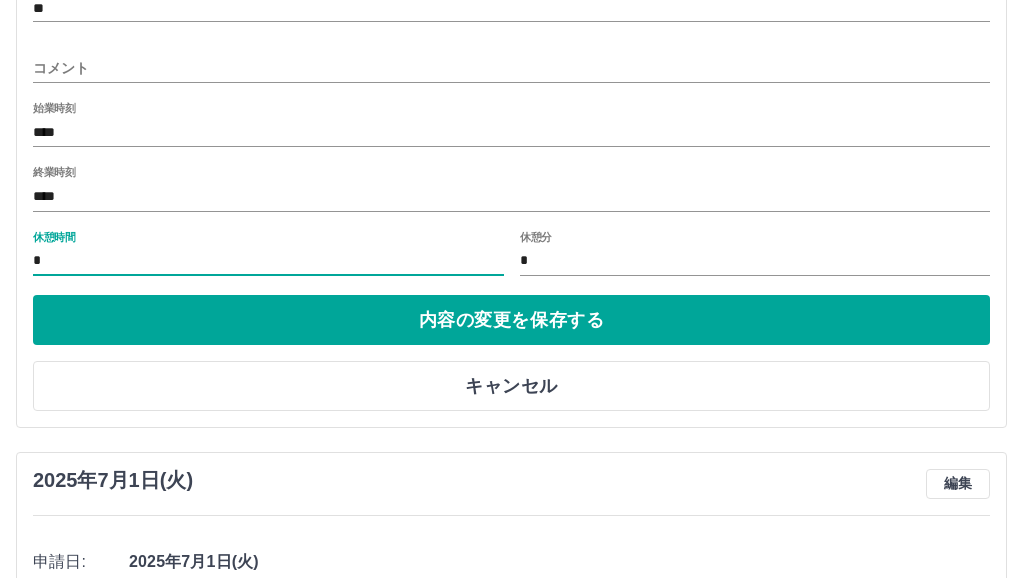 click on "*" at bounding box center (755, 261) 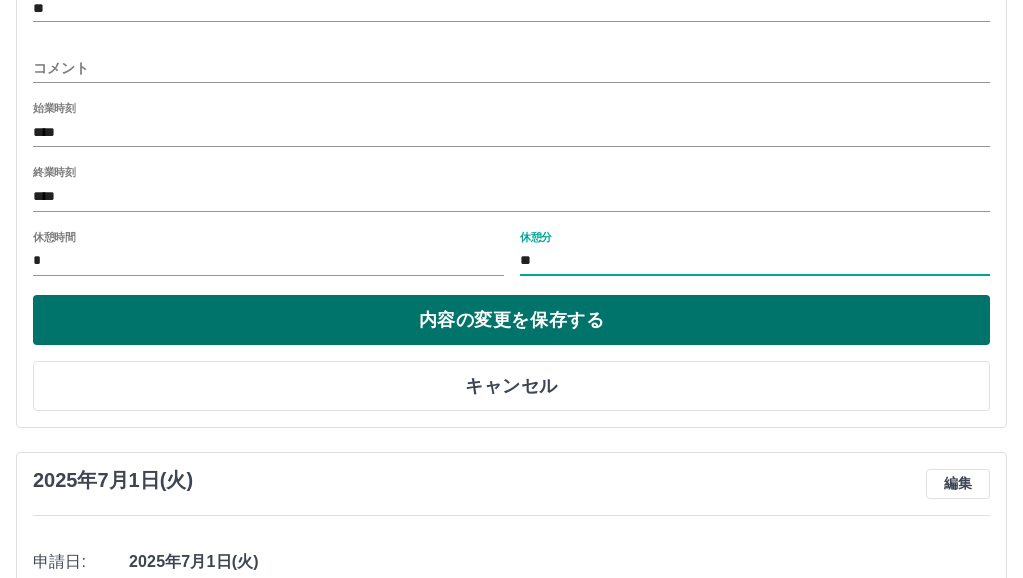 type on "**" 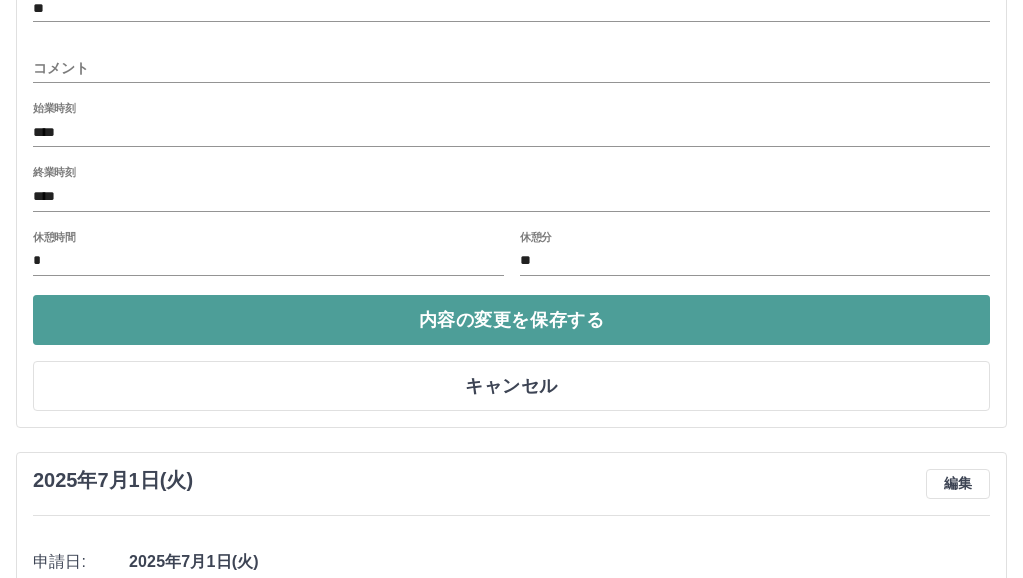 click on "内容の変更を保存する" at bounding box center [511, 320] 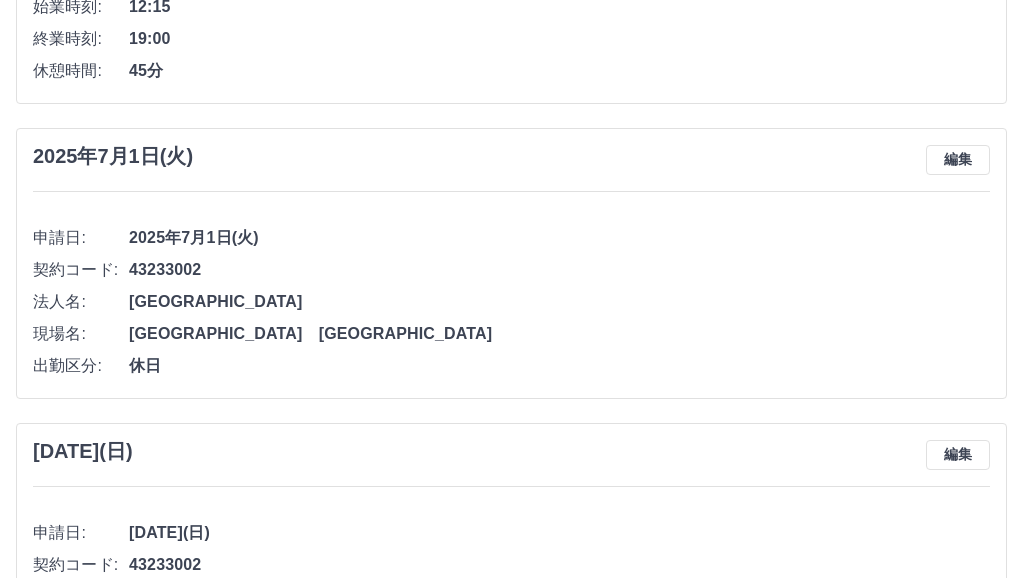 scroll, scrollTop: 507, scrollLeft: 0, axis: vertical 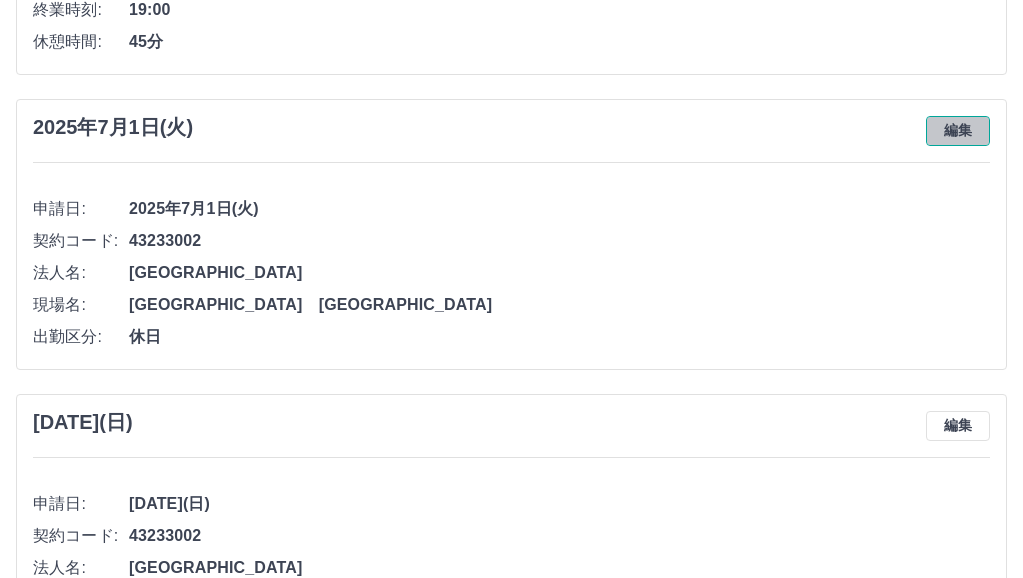 click on "編集" at bounding box center [958, 131] 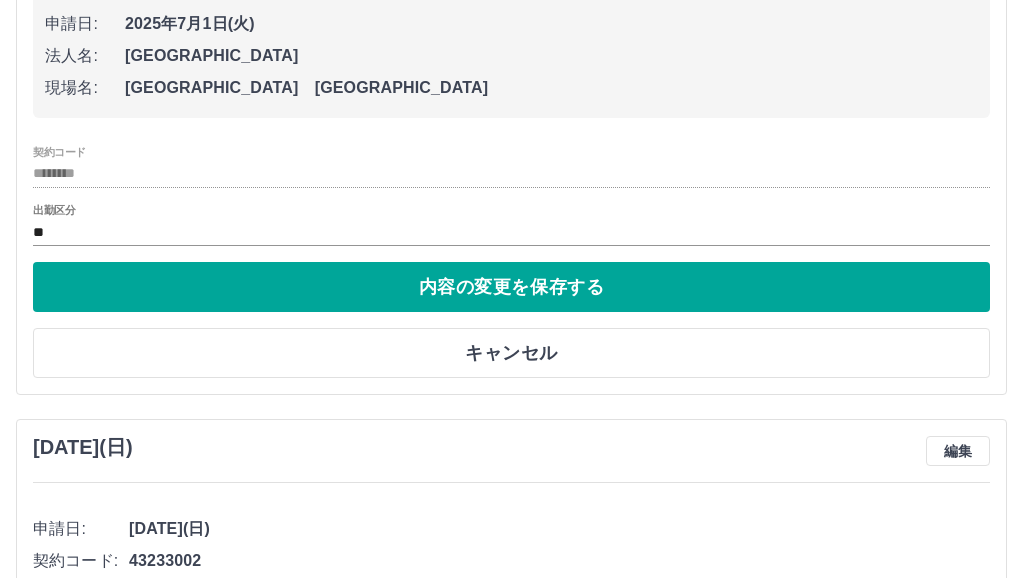 scroll, scrollTop: 707, scrollLeft: 0, axis: vertical 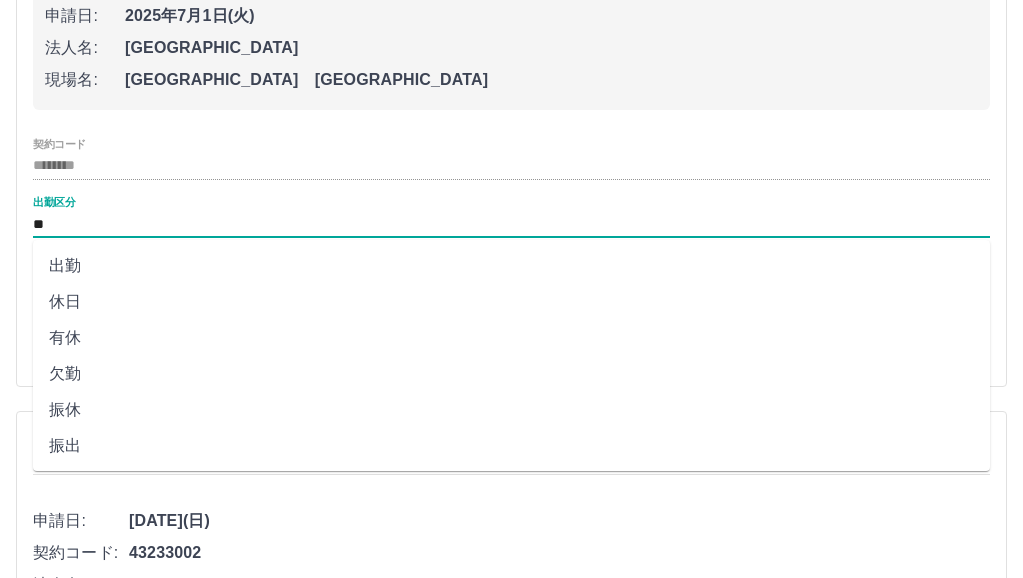 click on "**" at bounding box center (511, 224) 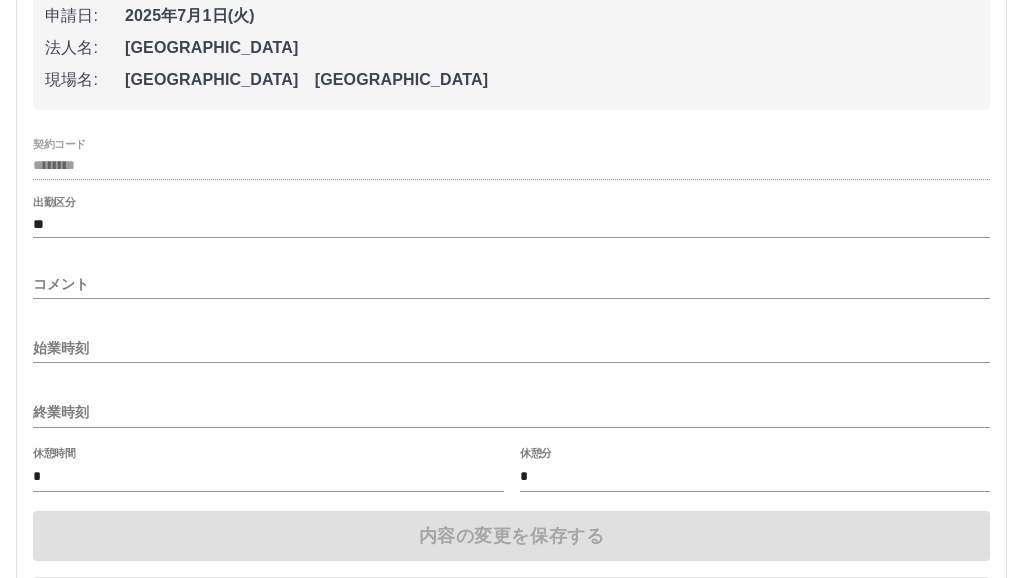 click on "始業時刻" at bounding box center [511, 342] 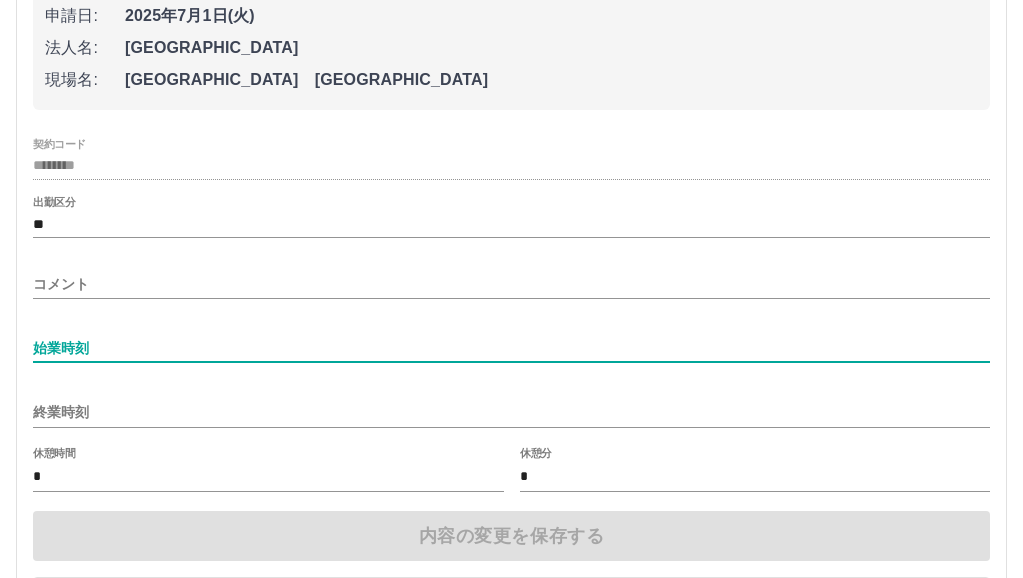 click on "始業時刻" at bounding box center (511, 348) 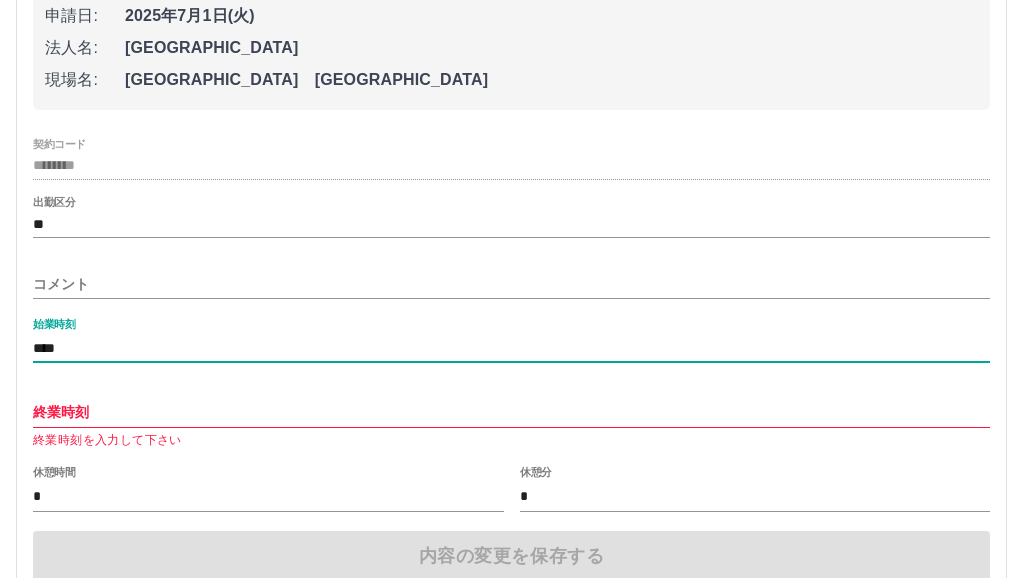type on "****" 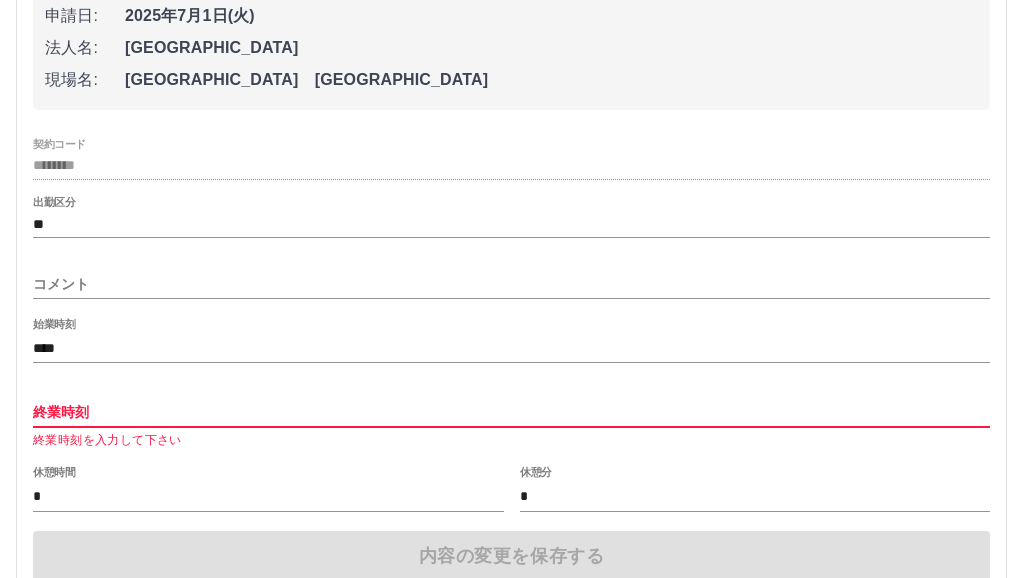 drag, startPoint x: 49, startPoint y: 402, endPoint x: 58, endPoint y: 392, distance: 13.453624 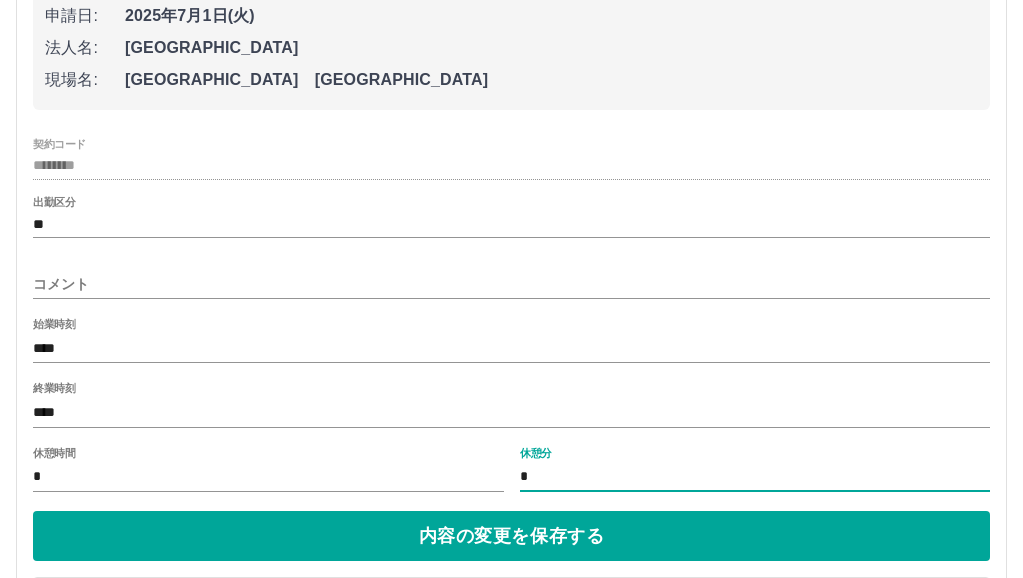 click on "*" at bounding box center (755, 477) 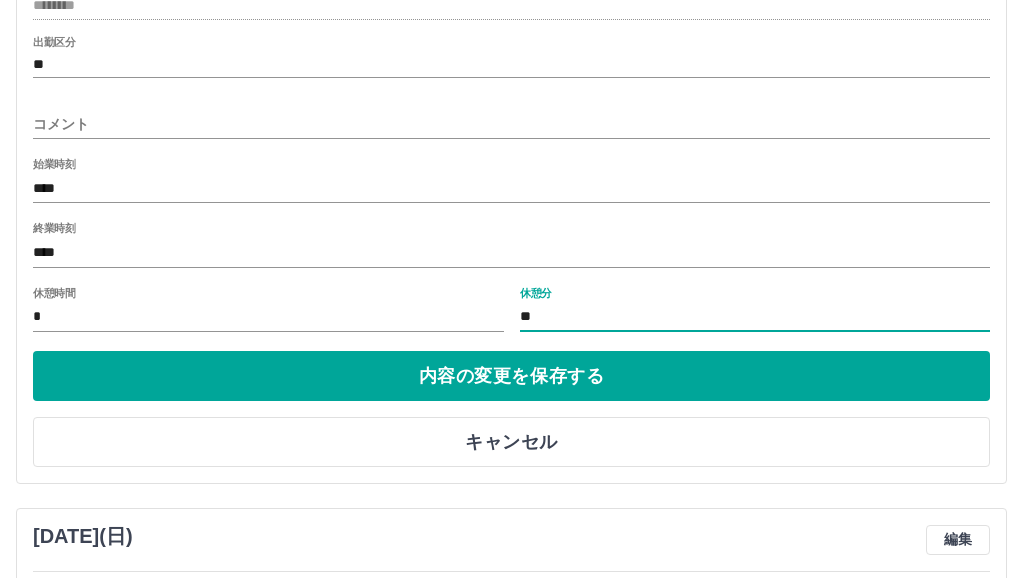 scroll, scrollTop: 907, scrollLeft: 0, axis: vertical 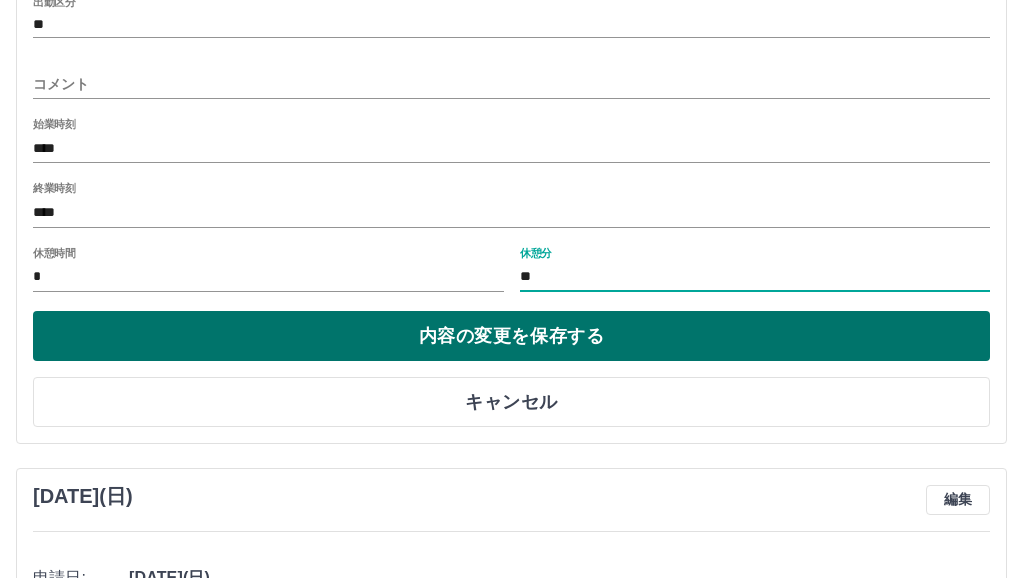 type on "**" 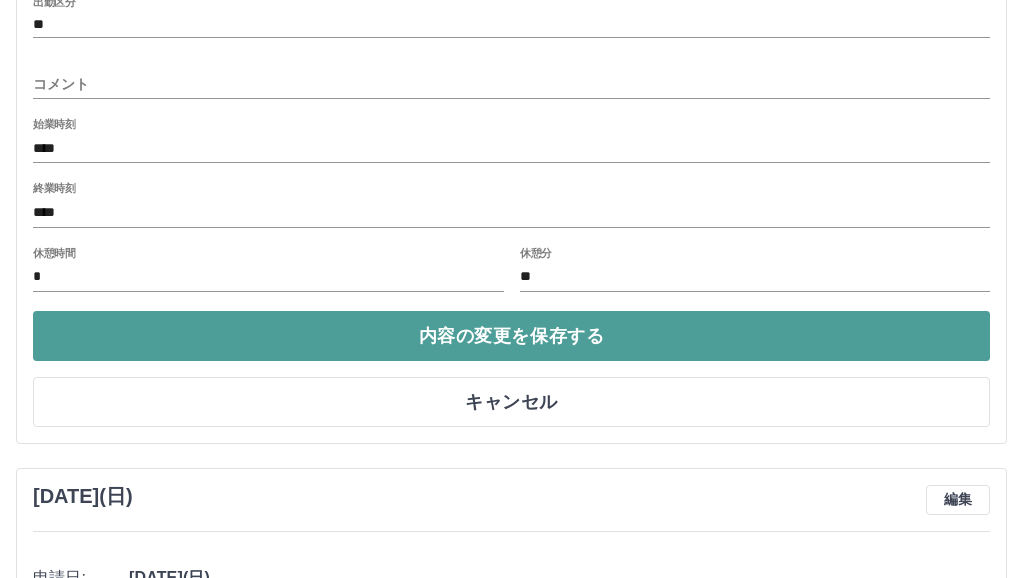 click on "内容の変更を保存する" at bounding box center (511, 336) 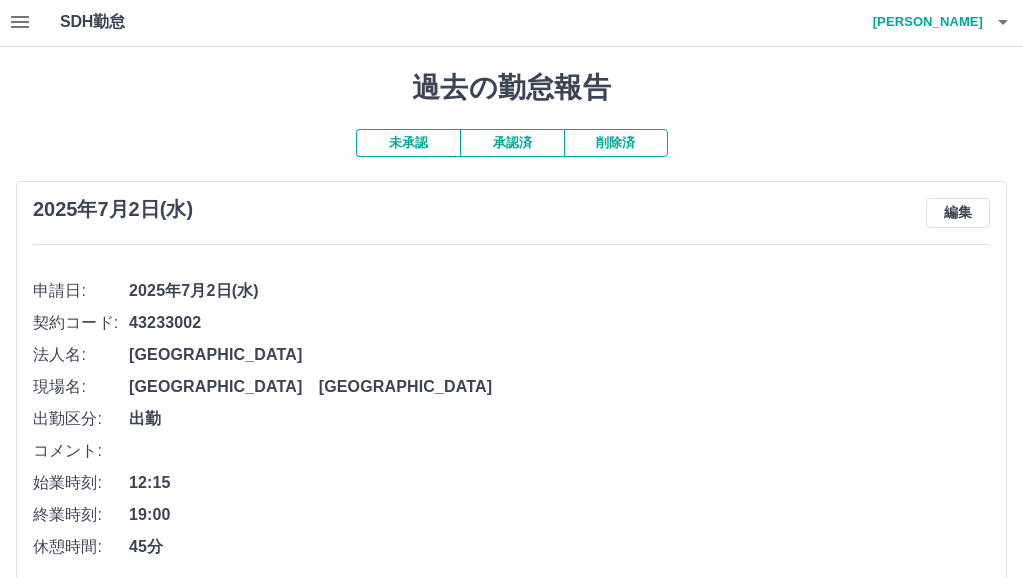 scroll, scrollTop: 0, scrollLeft: 0, axis: both 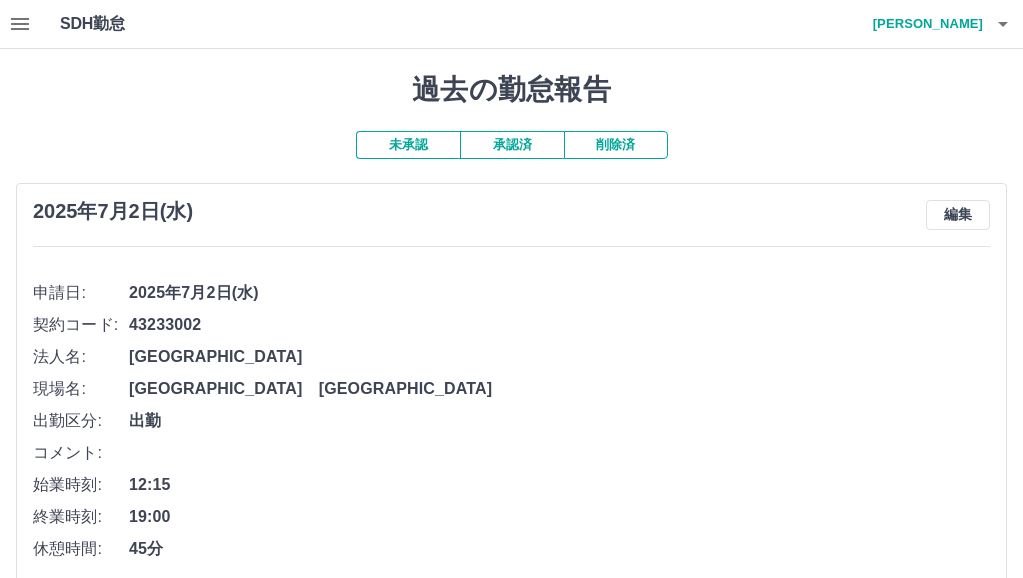 click on "承認済" at bounding box center (512, 145) 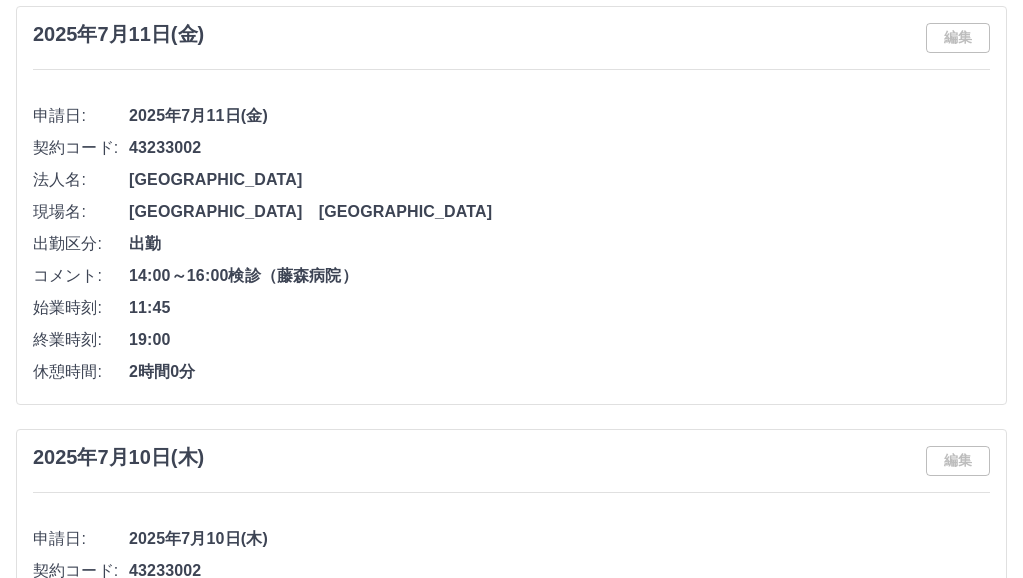 scroll, scrollTop: 0, scrollLeft: 0, axis: both 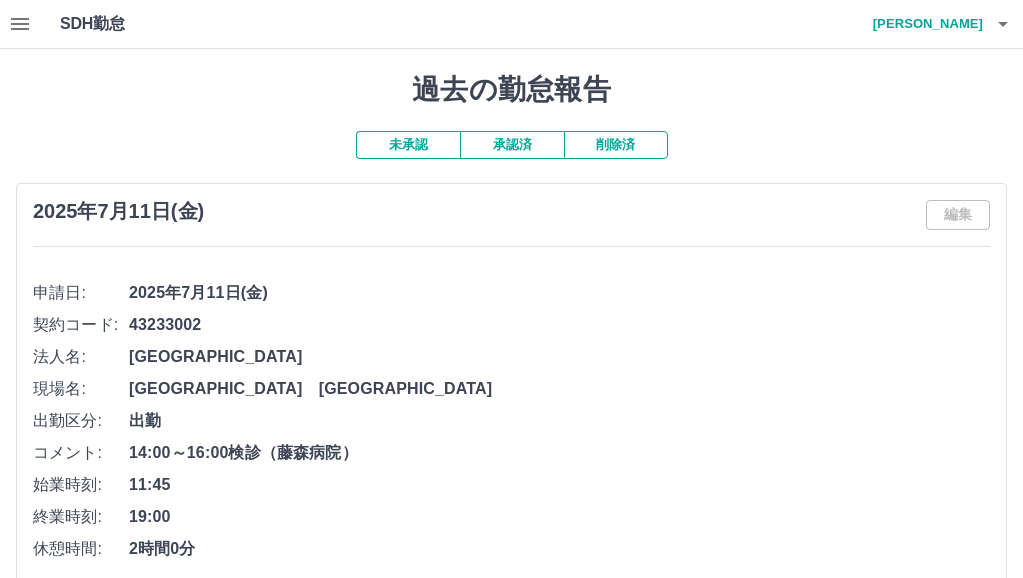 click on "削除済" at bounding box center (616, 145) 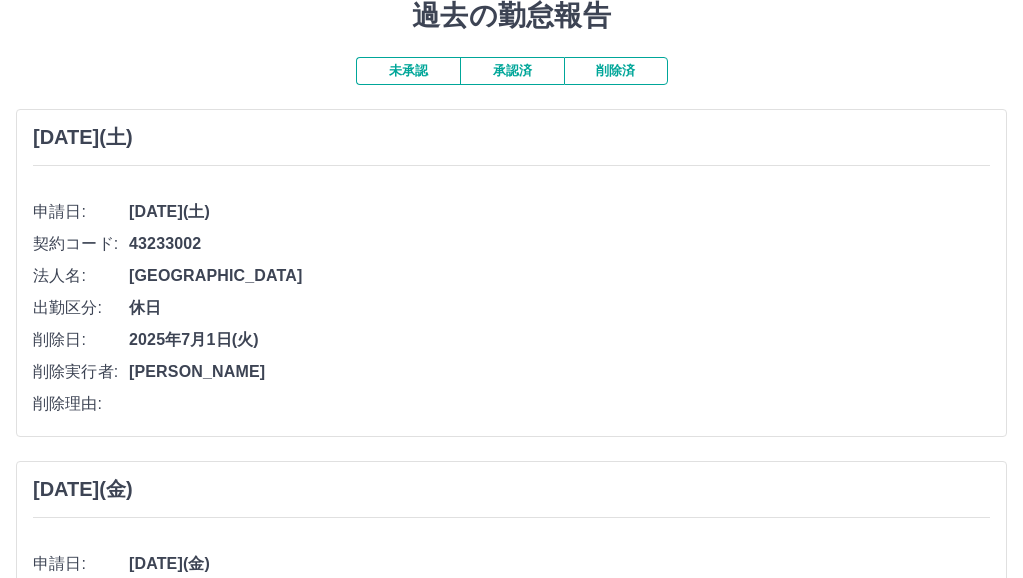 scroll, scrollTop: 0, scrollLeft: 0, axis: both 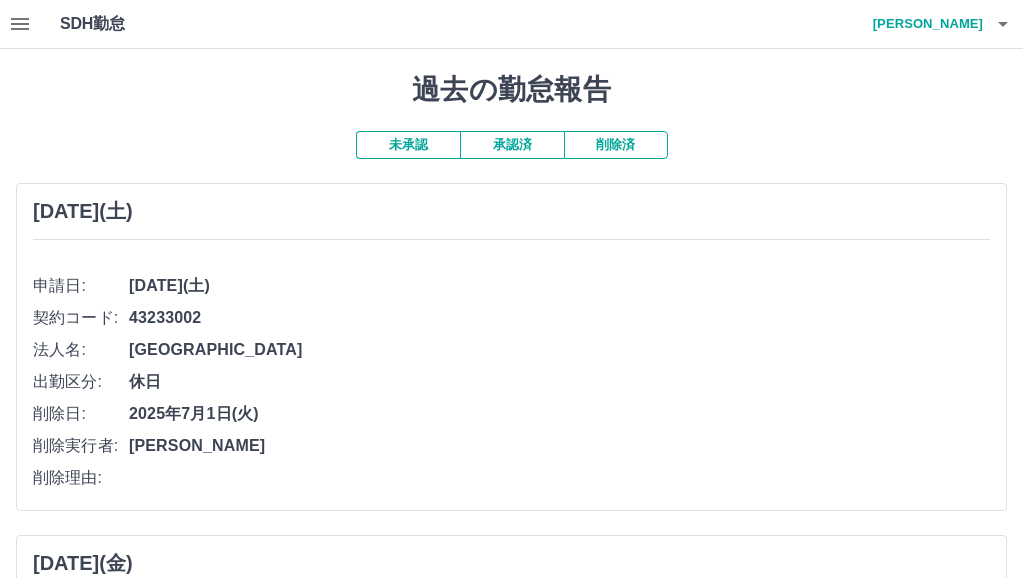 click on "承認済" at bounding box center [512, 145] 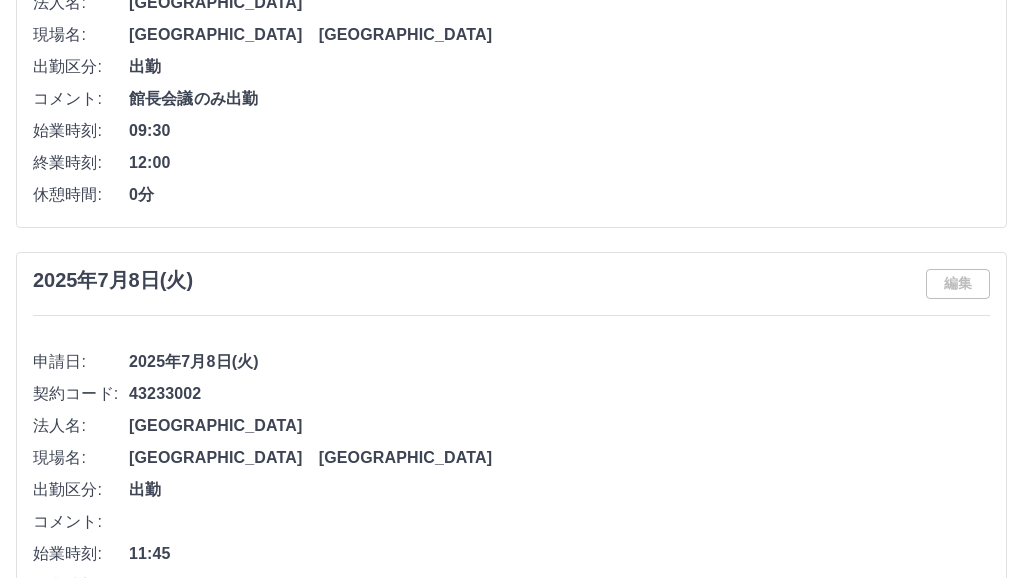 scroll, scrollTop: 1100, scrollLeft: 0, axis: vertical 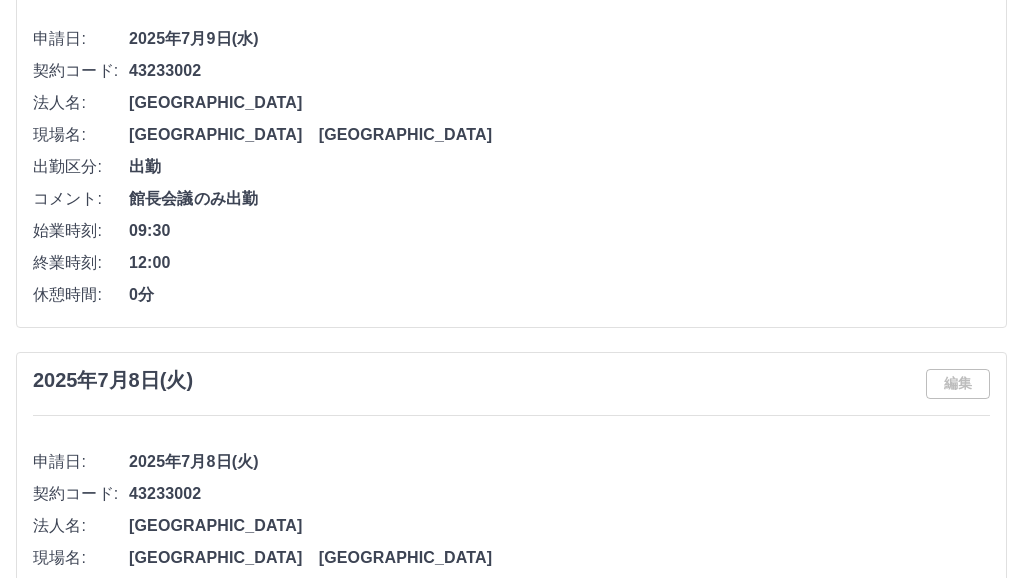click on "館長会議のみ出勤" at bounding box center (559, 199) 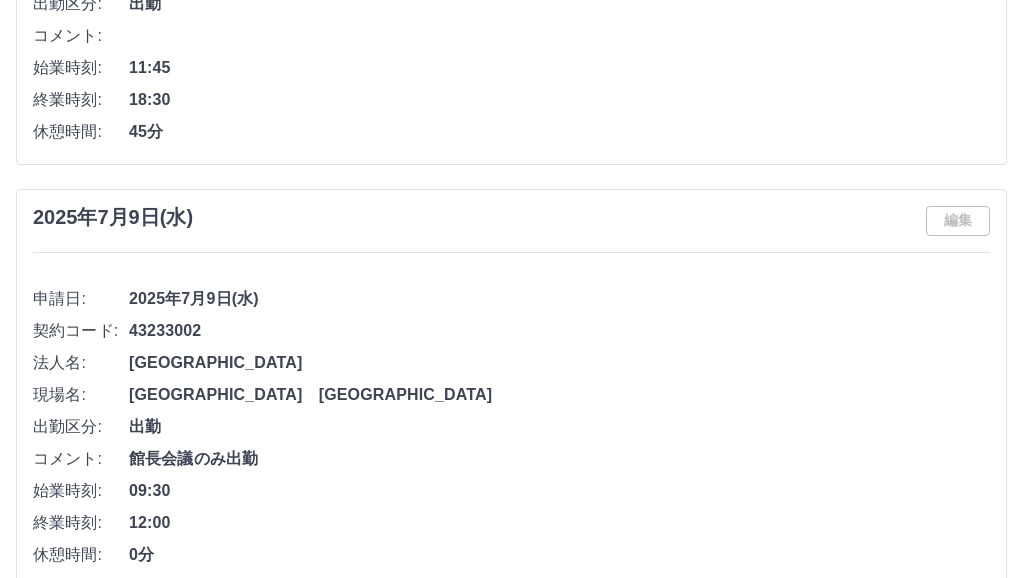 scroll, scrollTop: 800, scrollLeft: 0, axis: vertical 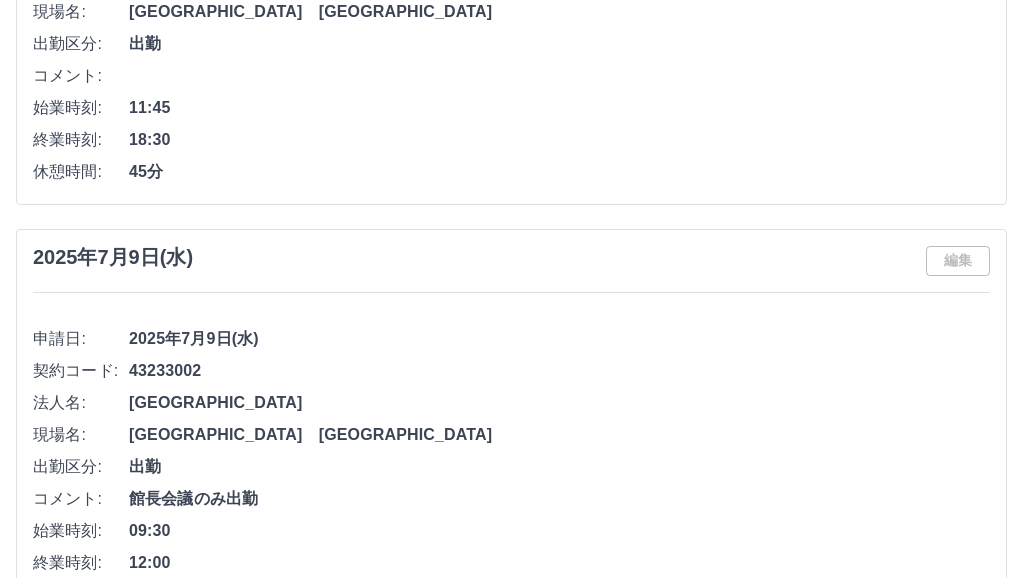 click on "編集" at bounding box center [958, 261] 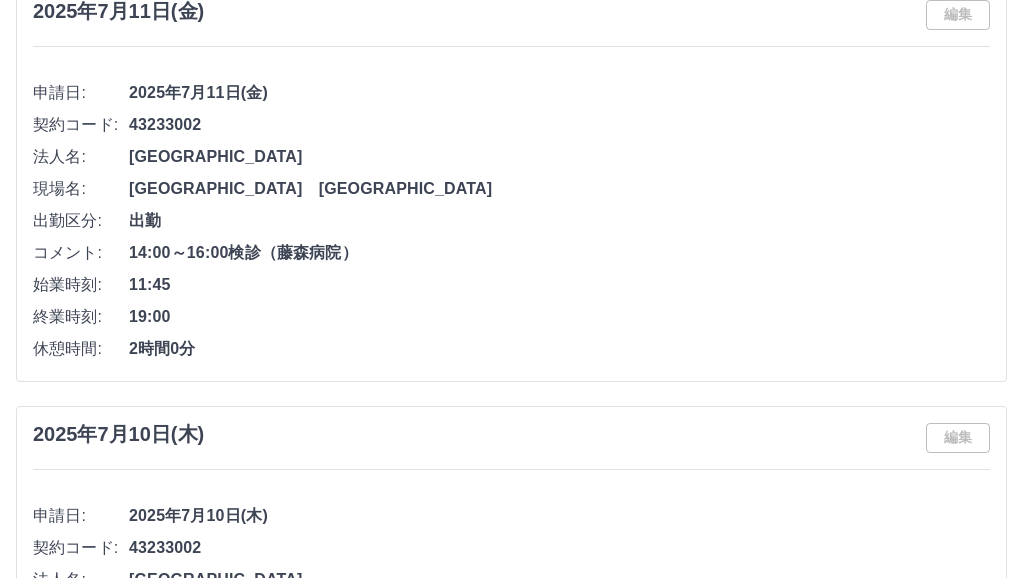 scroll, scrollTop: 0, scrollLeft: 0, axis: both 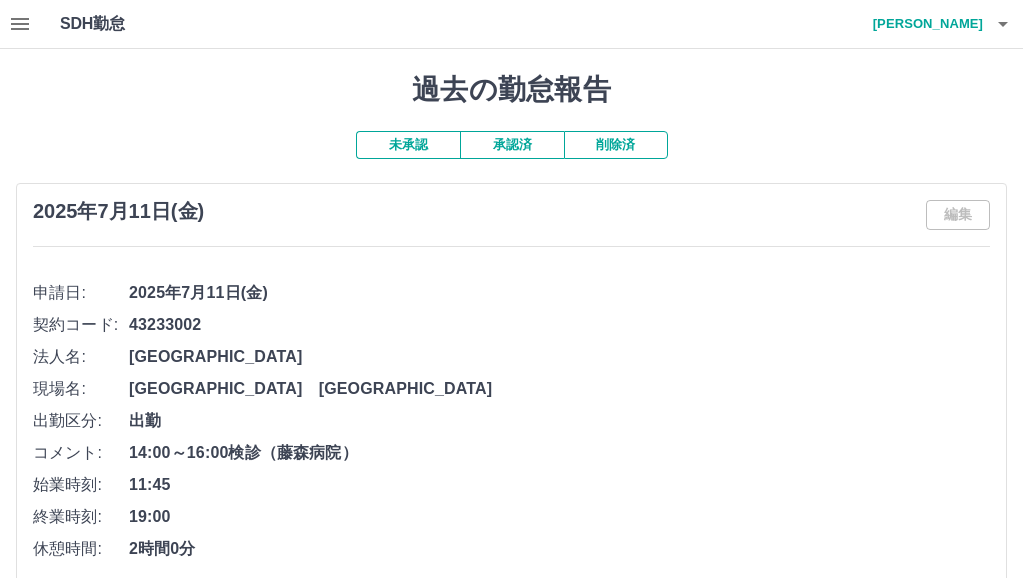 click on "未承認" at bounding box center (408, 145) 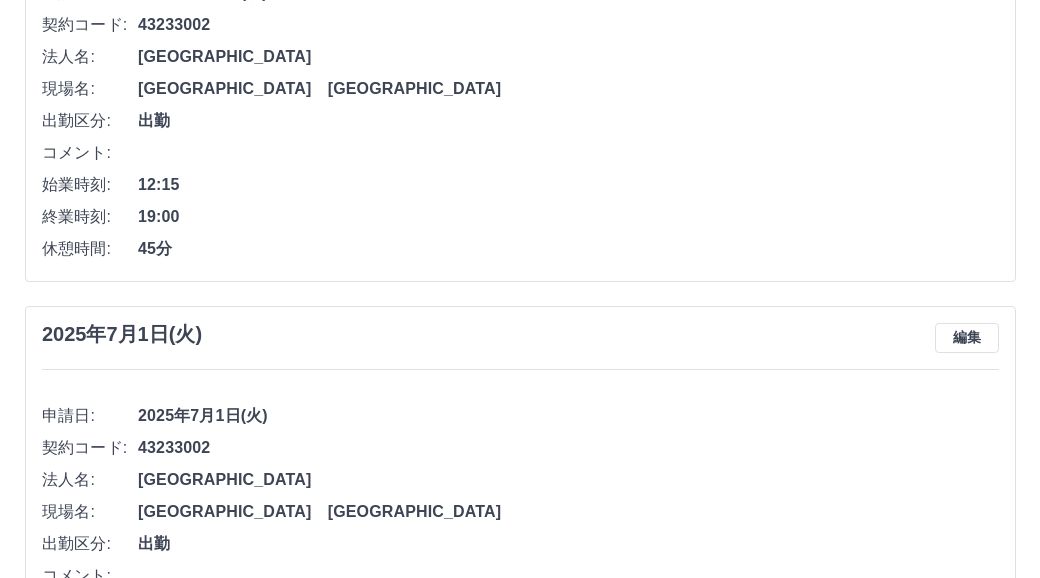 scroll, scrollTop: 0, scrollLeft: 0, axis: both 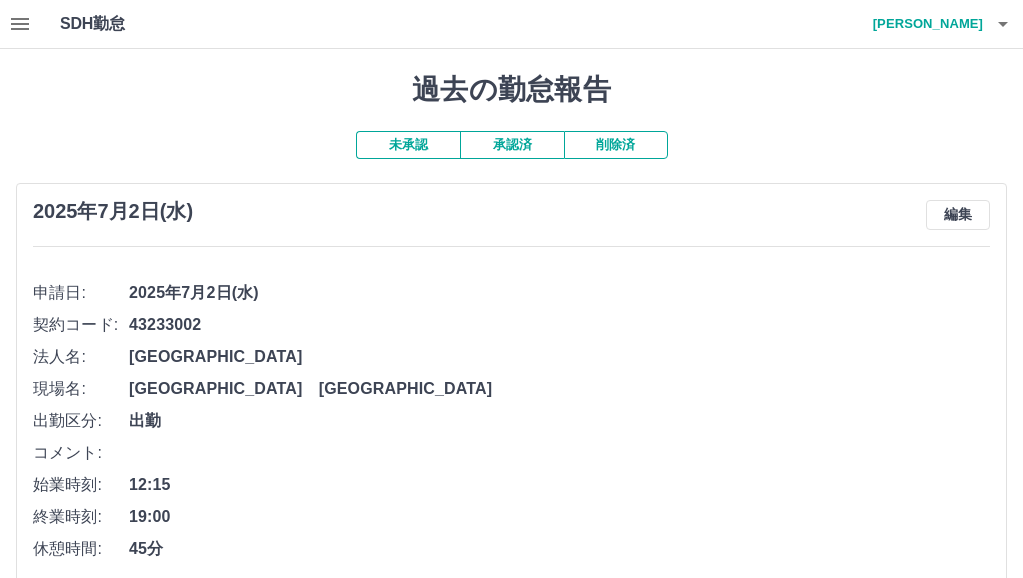 click 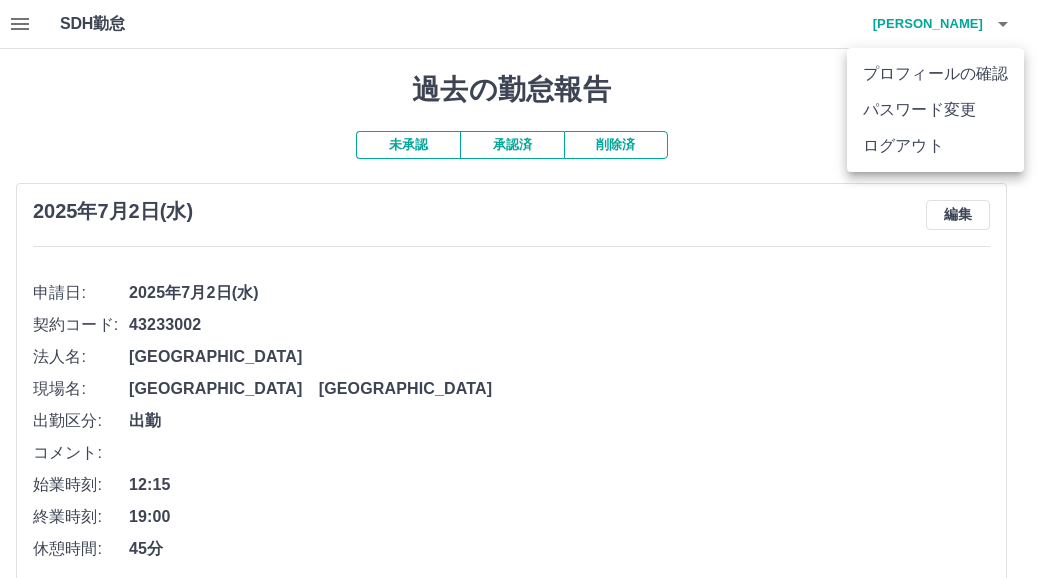 click at bounding box center [520, 289] 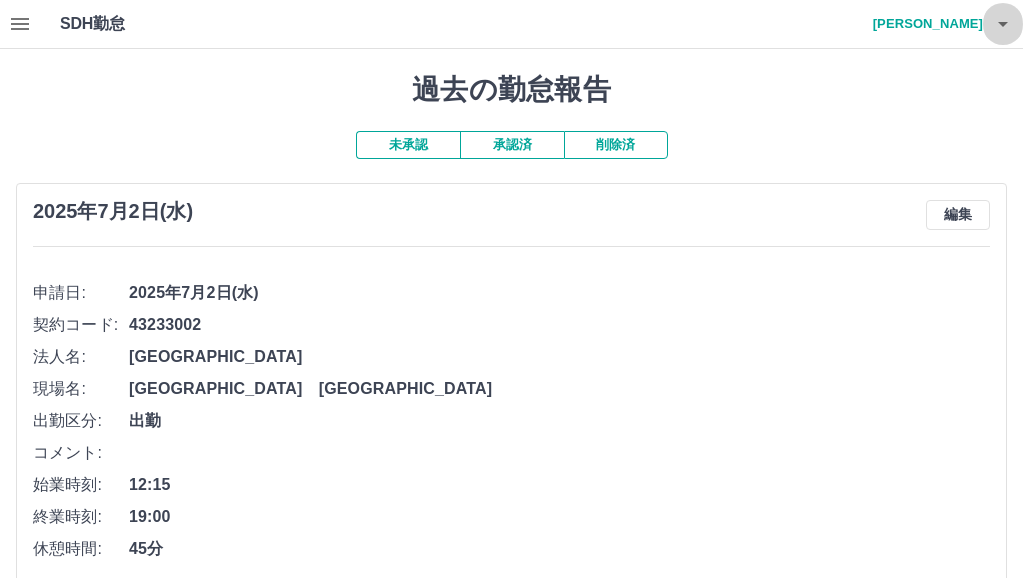 click 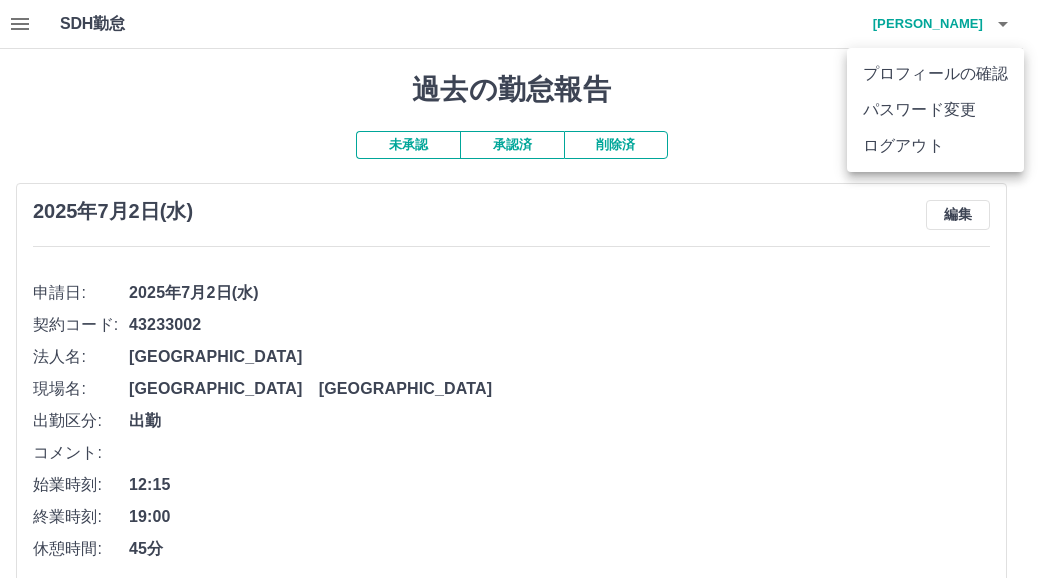 click on "ログアウト" at bounding box center (935, 146) 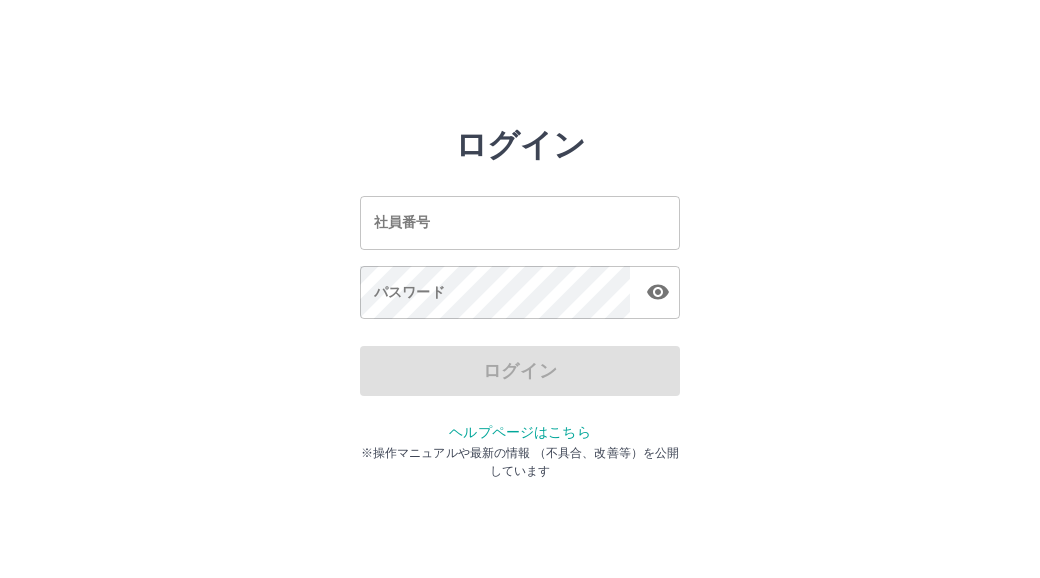 scroll, scrollTop: 0, scrollLeft: 0, axis: both 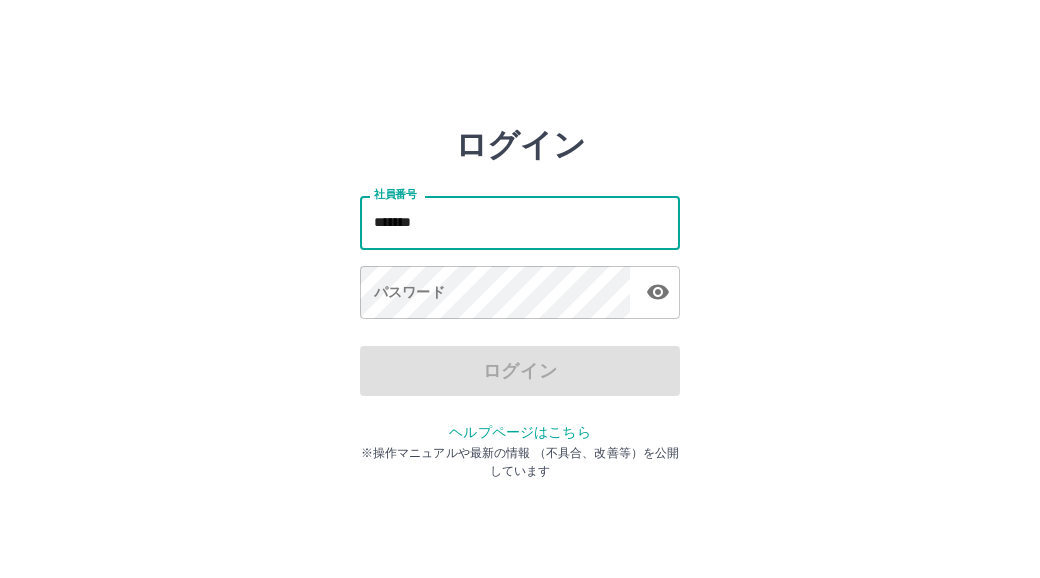 type on "*******" 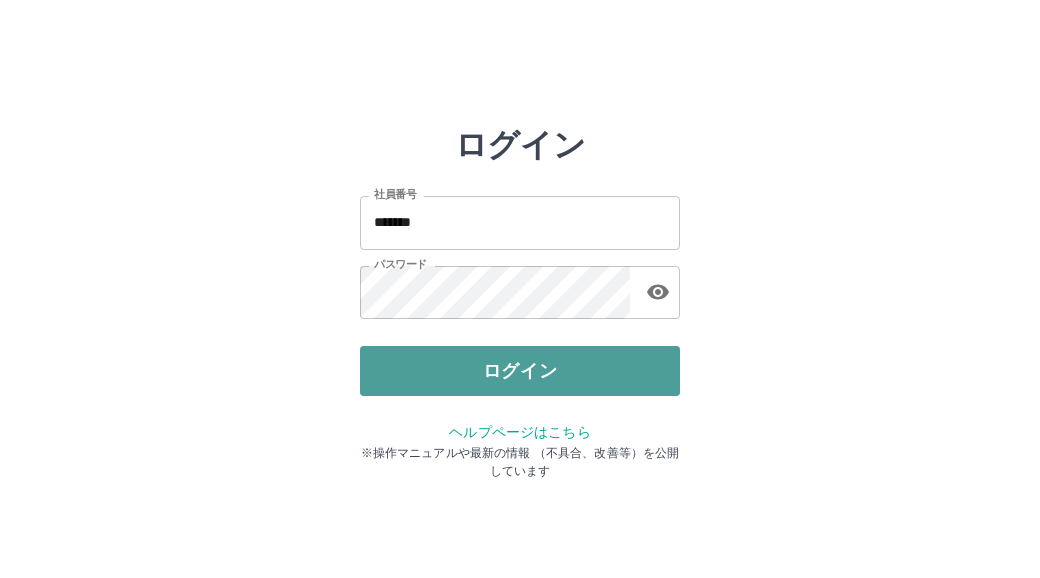 click on "ログイン" at bounding box center (520, 371) 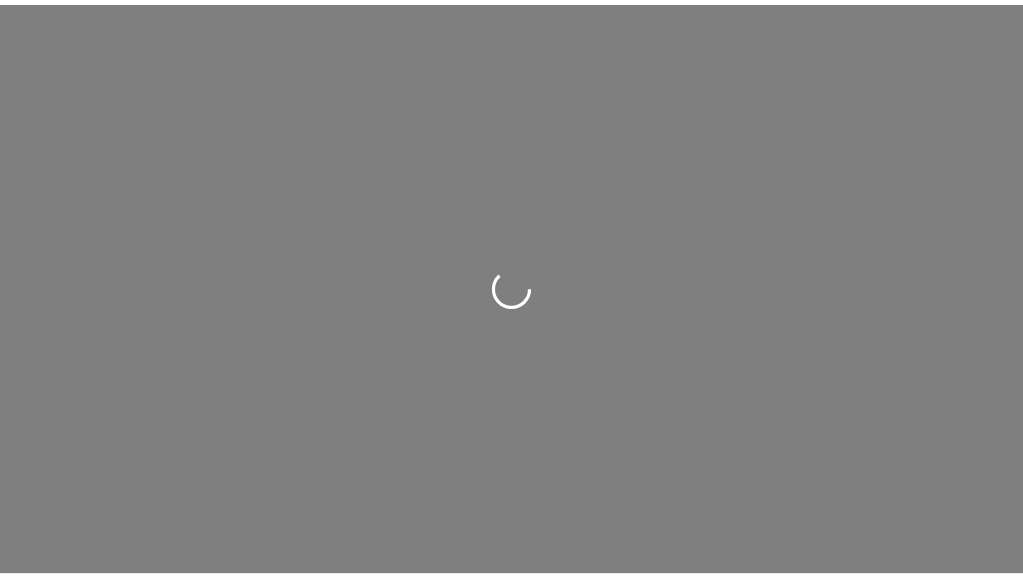 scroll, scrollTop: 0, scrollLeft: 0, axis: both 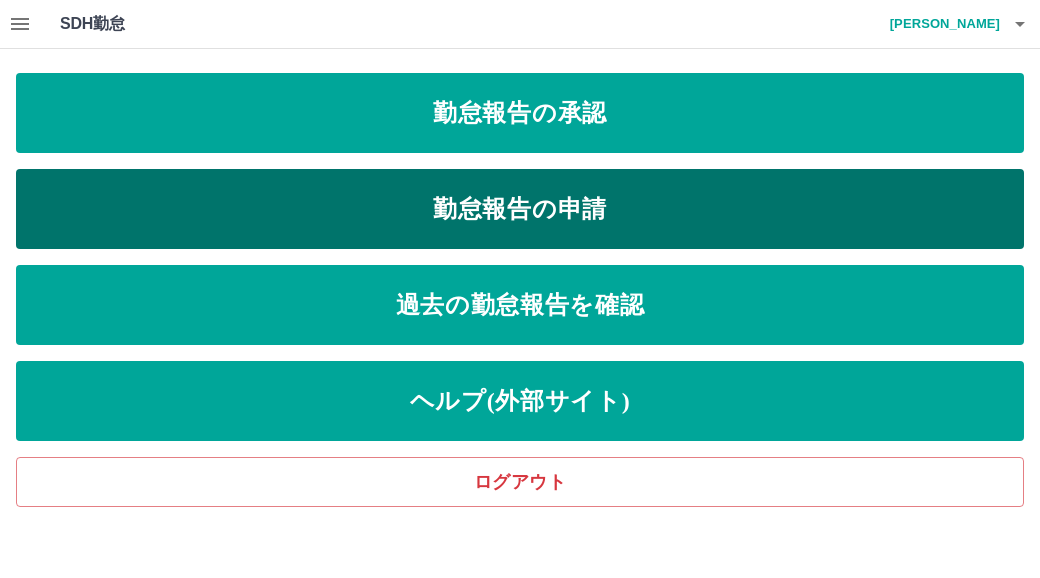 click on "勤怠報告の申請" at bounding box center (520, 209) 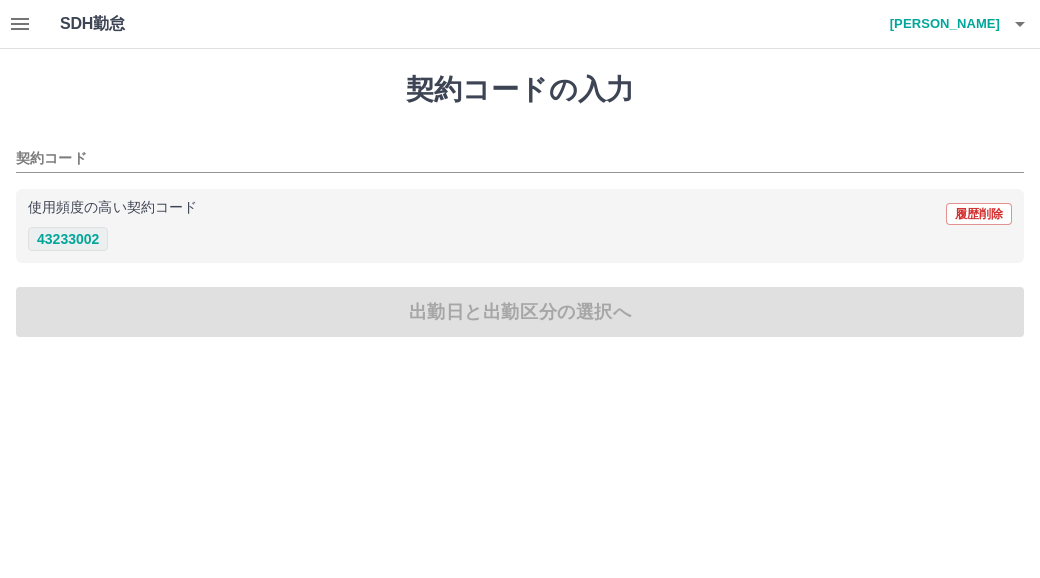 click on "43233002" at bounding box center [68, 239] 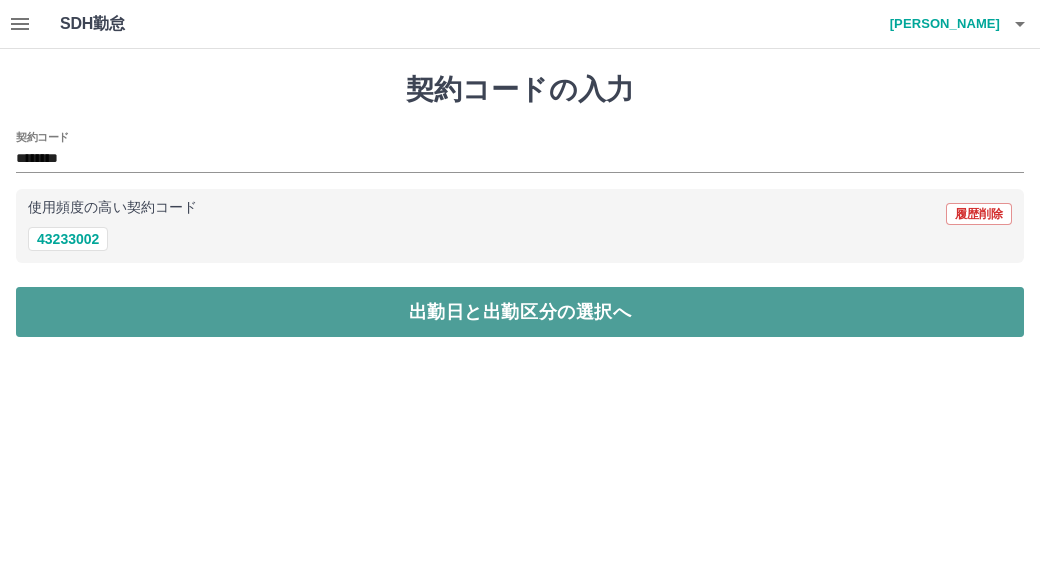click on "出勤日と出勤区分の選択へ" at bounding box center [520, 312] 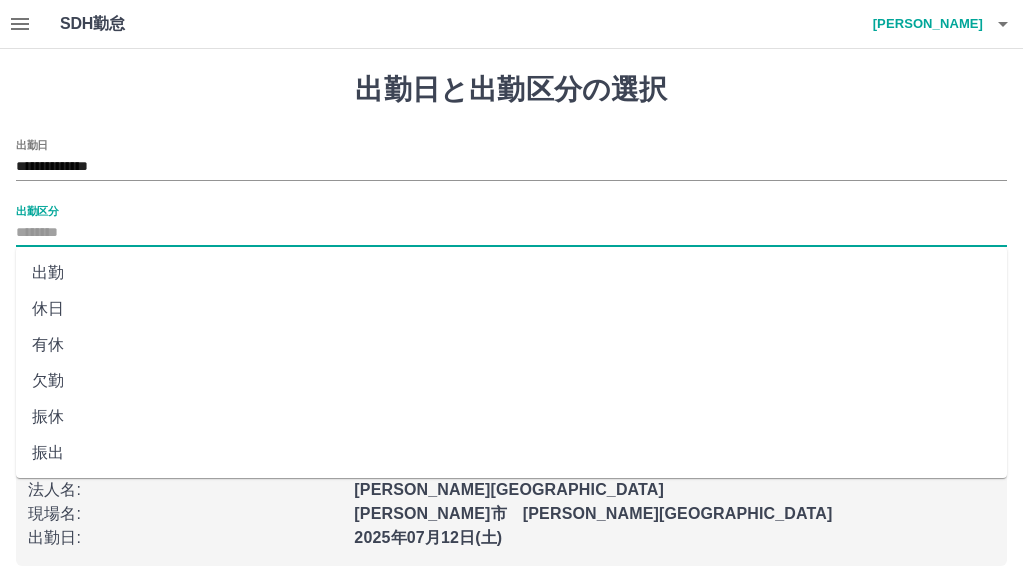 click on "出勤区分" at bounding box center (511, 233) 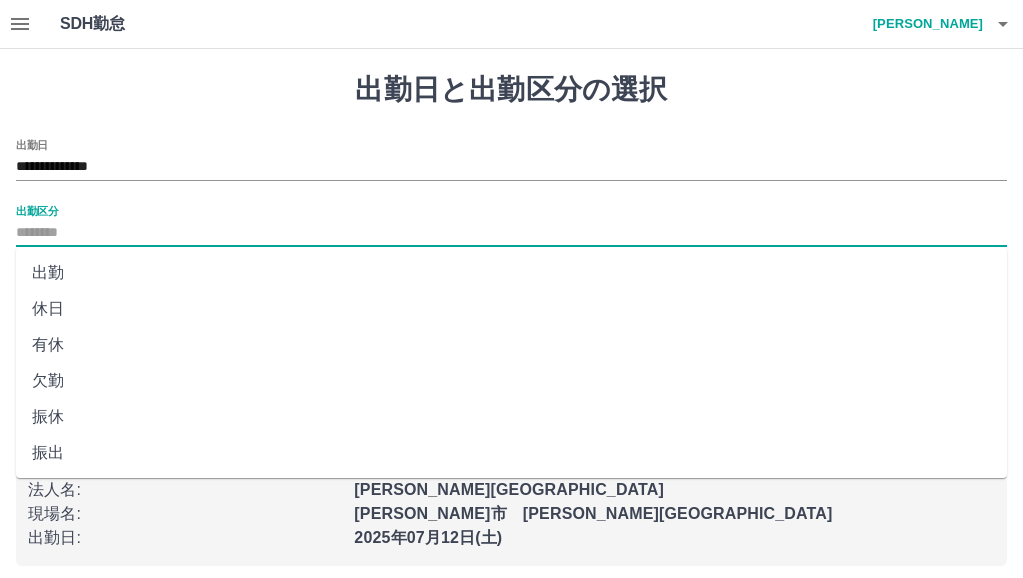 click on "出勤" at bounding box center [511, 273] 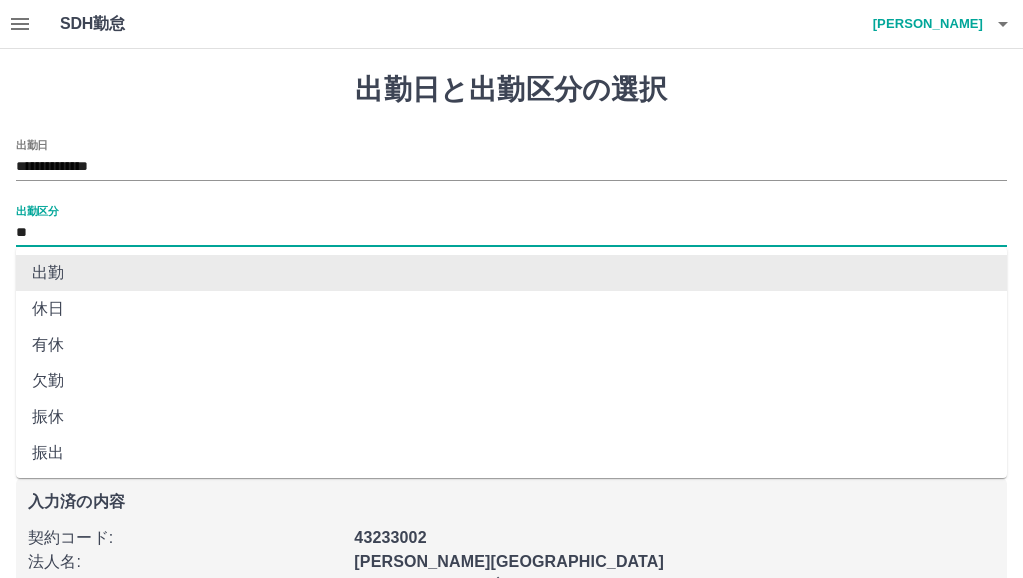 click on "**" at bounding box center (511, 233) 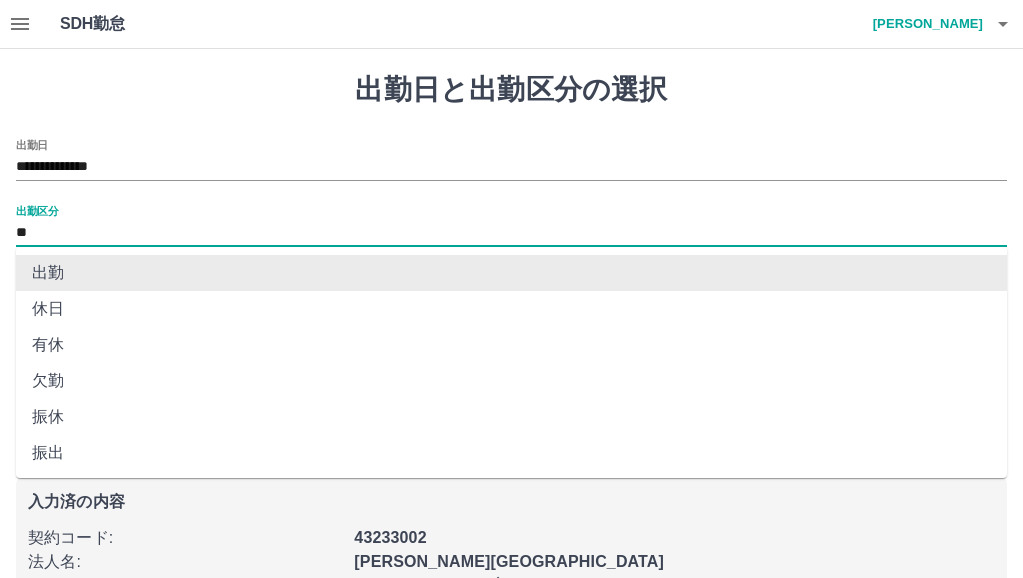 click on "出勤" at bounding box center [511, 273] 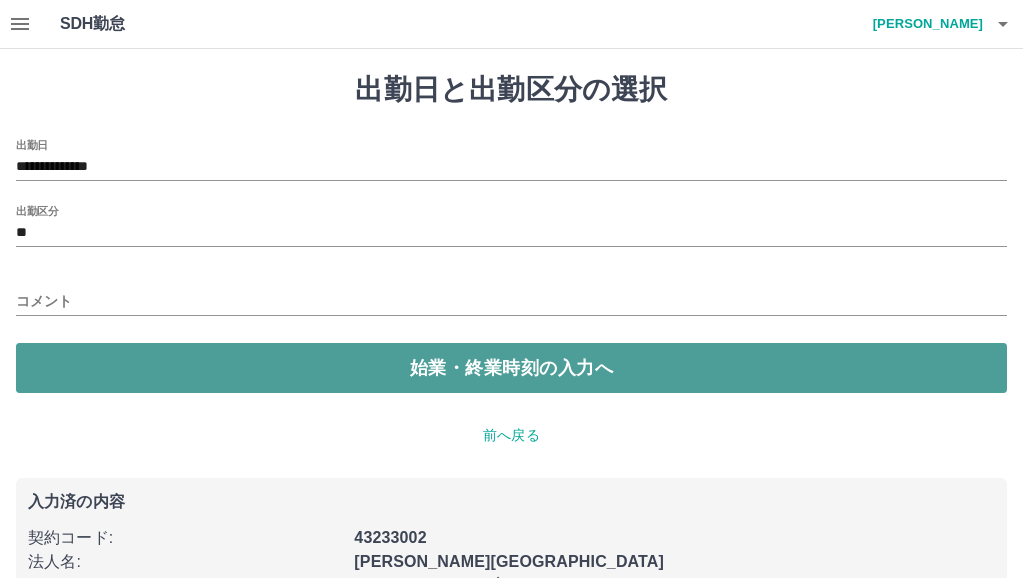 click on "始業・終業時刻の入力へ" at bounding box center [511, 368] 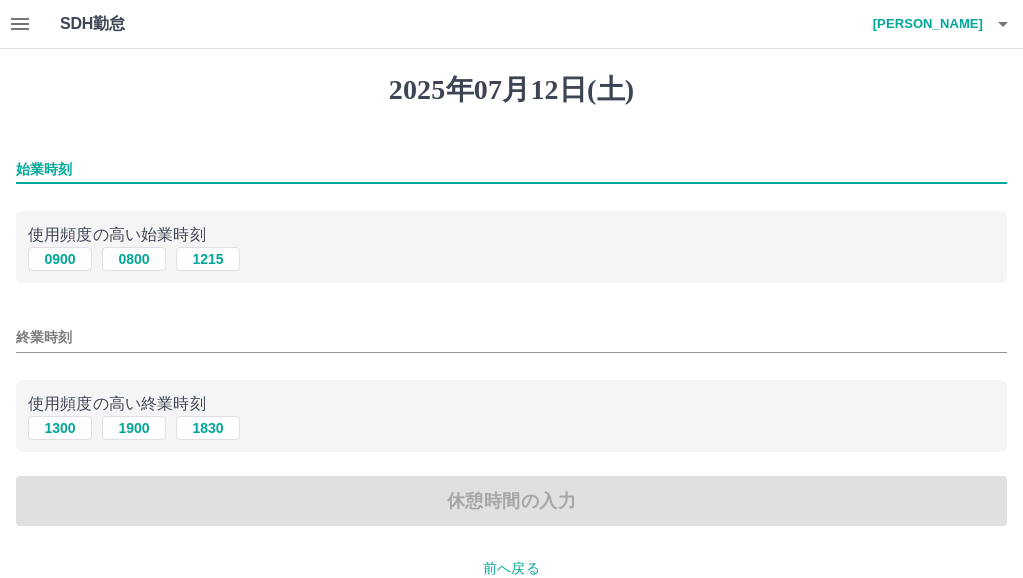 click on "始業時刻" at bounding box center (511, 169) 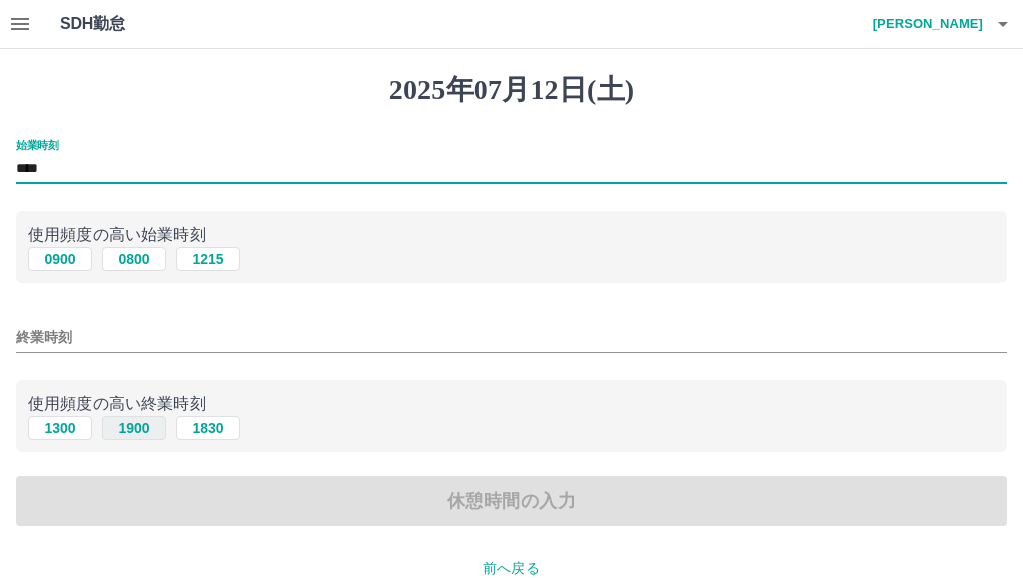 type on "****" 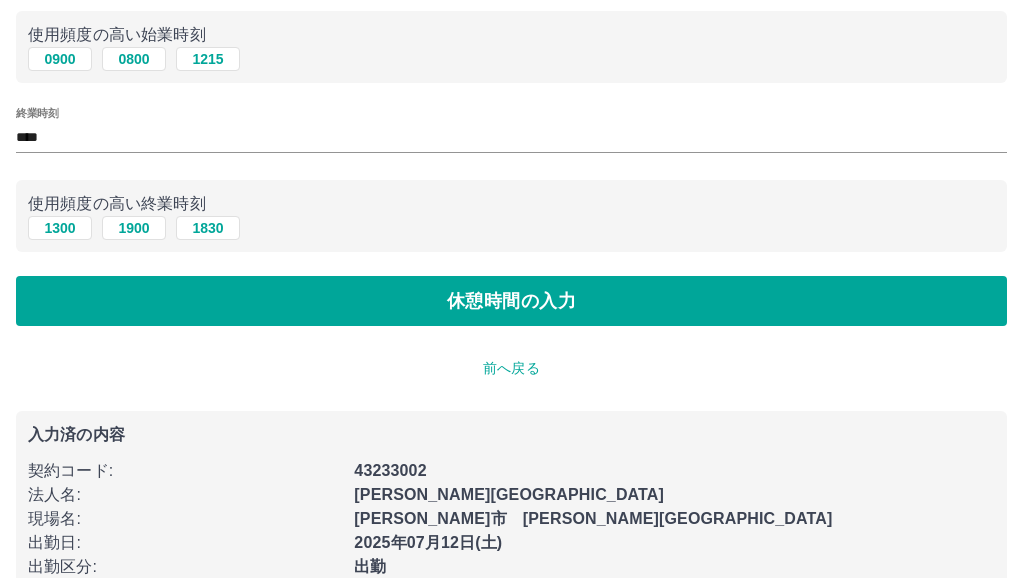 scroll, scrollTop: 100, scrollLeft: 0, axis: vertical 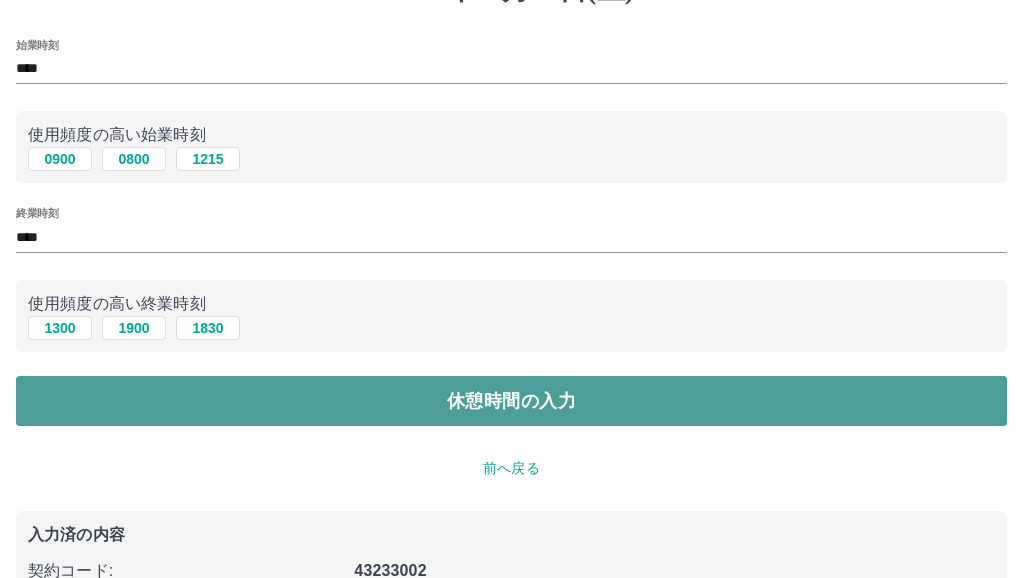 click on "休憩時間の入力" at bounding box center (511, 401) 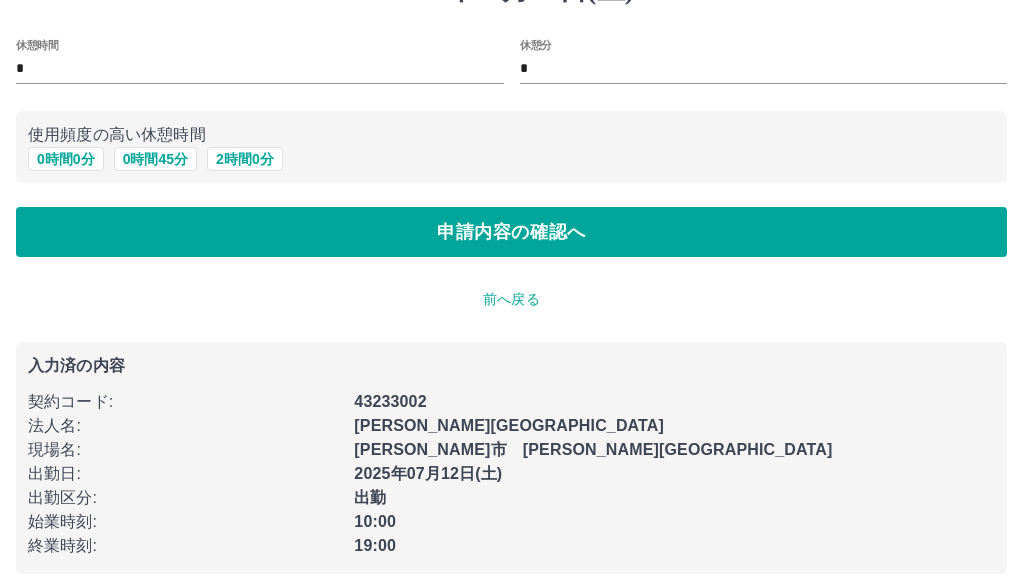 scroll, scrollTop: 0, scrollLeft: 0, axis: both 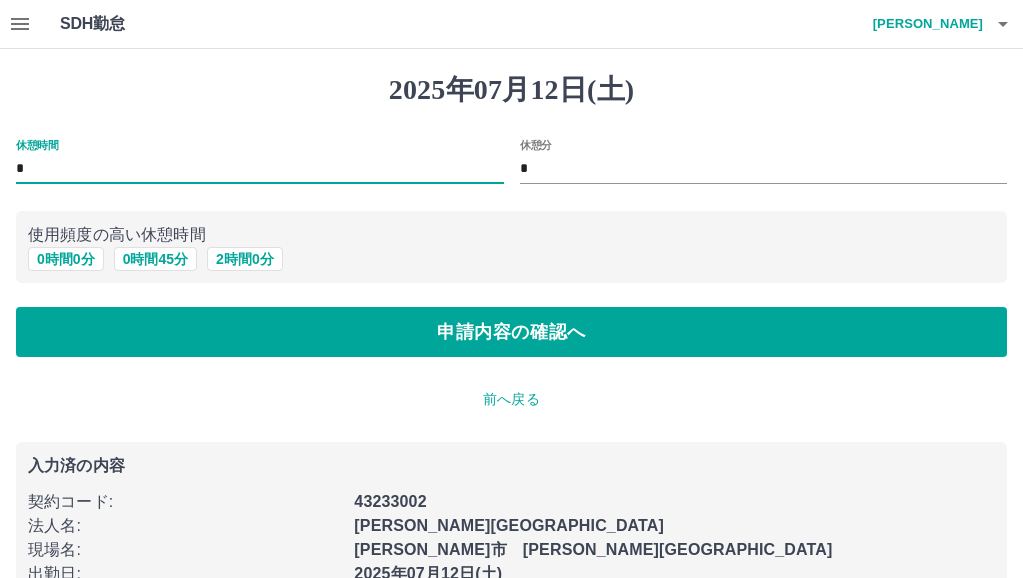 click on "*" at bounding box center [260, 169] 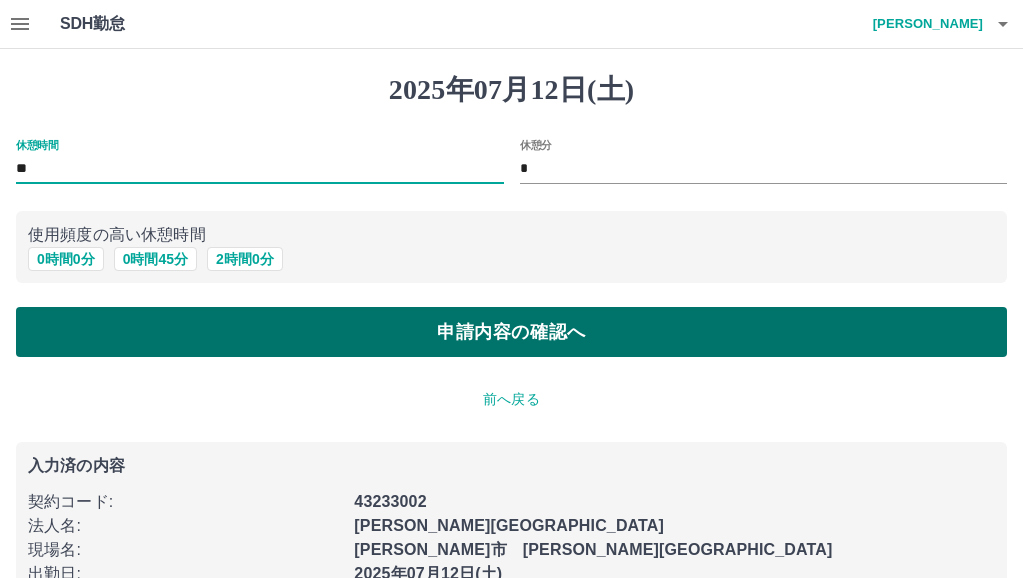click on "申請内容の確認へ" at bounding box center [511, 332] 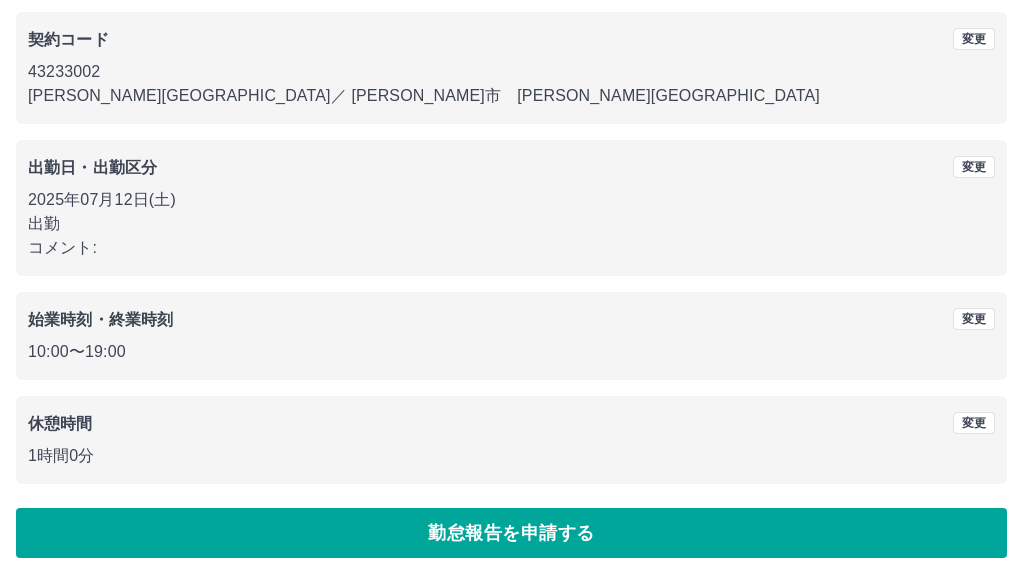 scroll, scrollTop: 171, scrollLeft: 0, axis: vertical 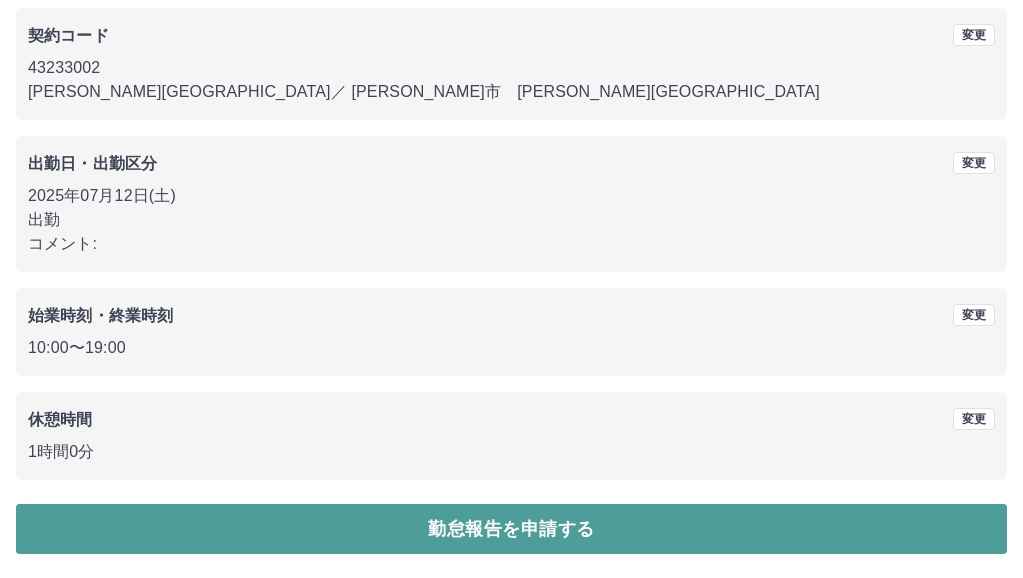 click on "勤怠報告を申請する" at bounding box center [511, 529] 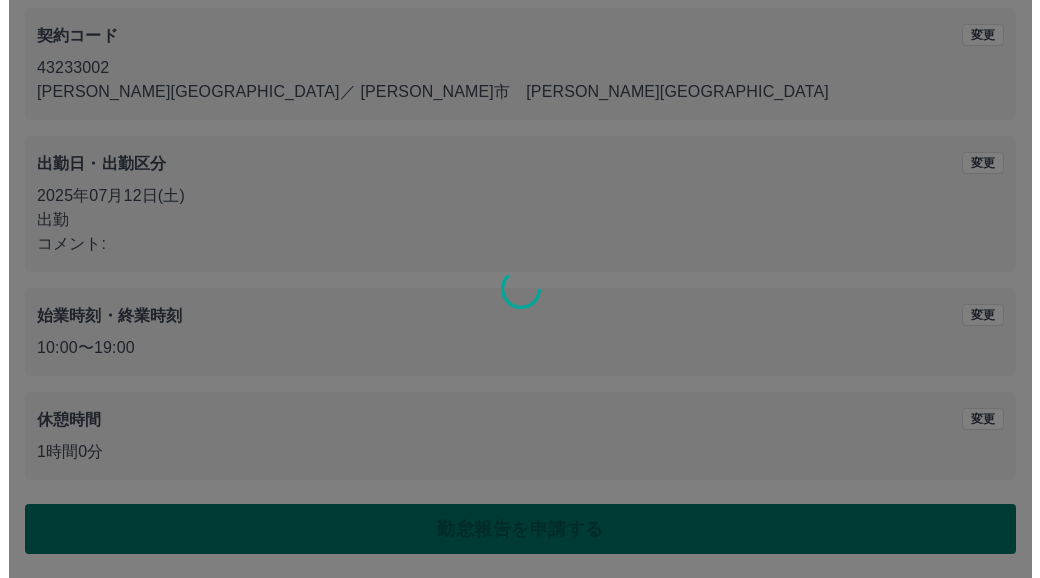 scroll, scrollTop: 0, scrollLeft: 0, axis: both 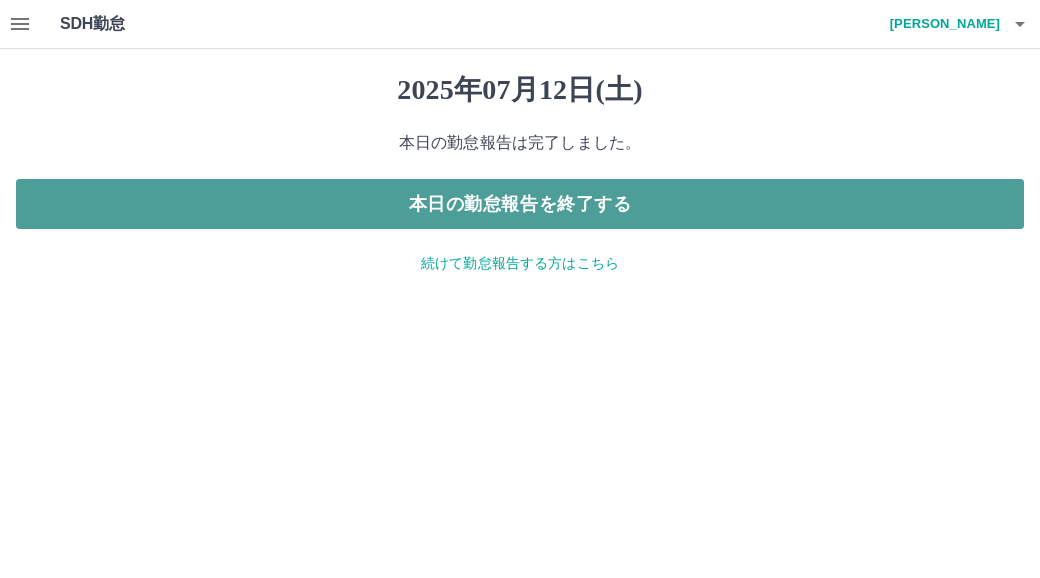 click on "本日の勤怠報告を終了する" at bounding box center (520, 204) 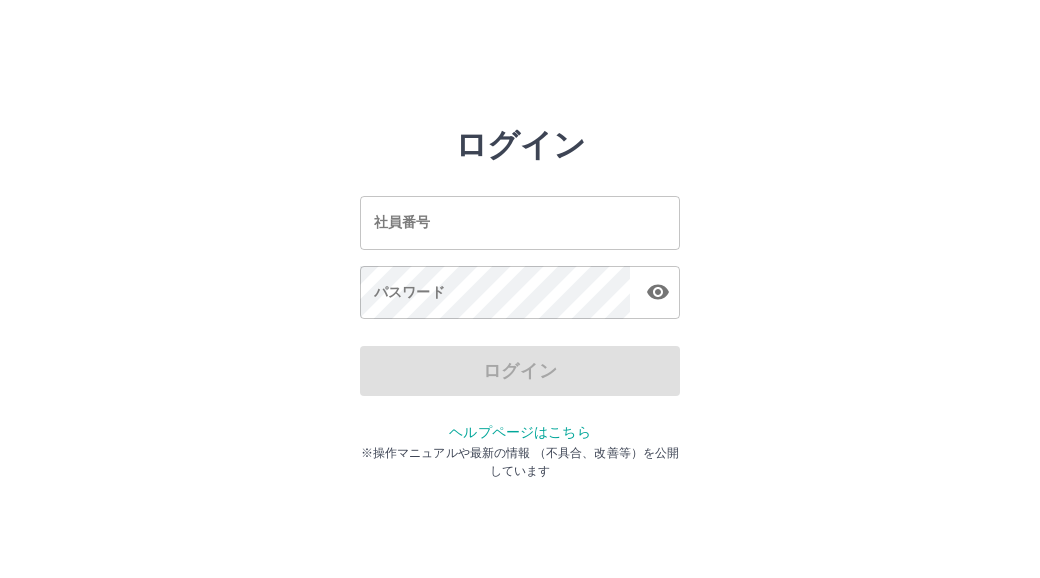 scroll, scrollTop: 0, scrollLeft: 0, axis: both 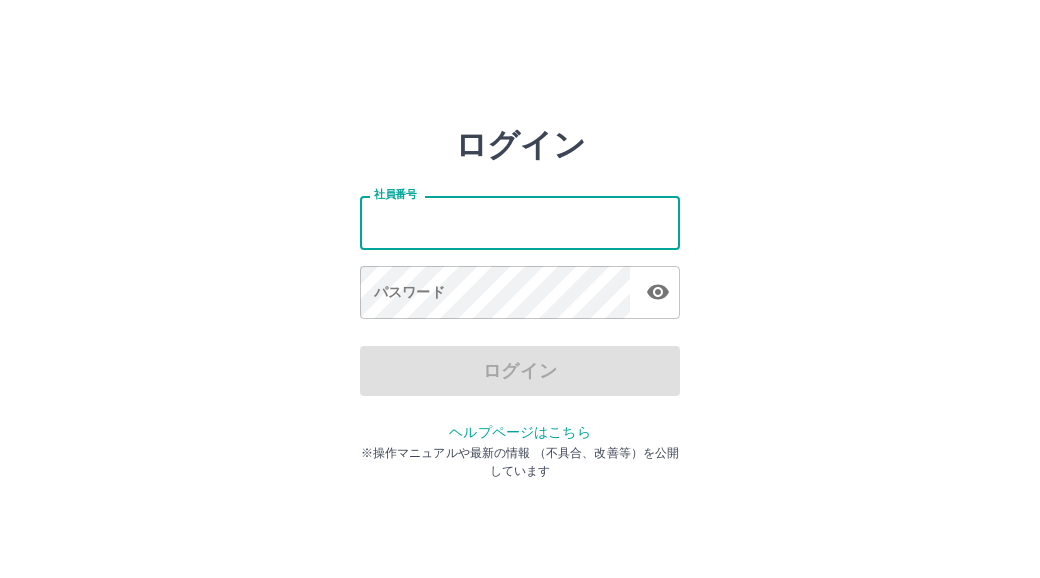 click on "社員番号" at bounding box center (520, 222) 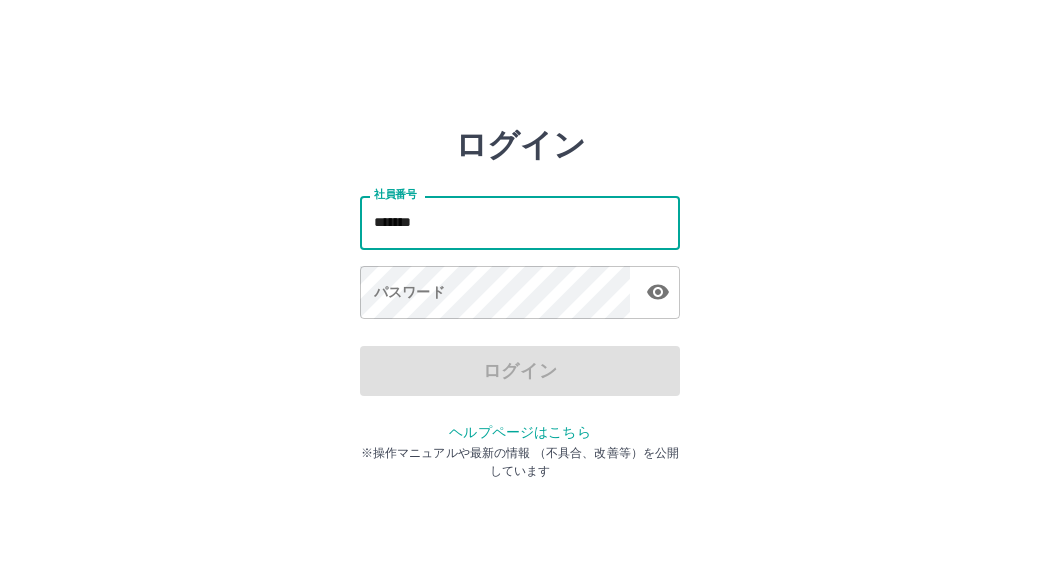 type on "*******" 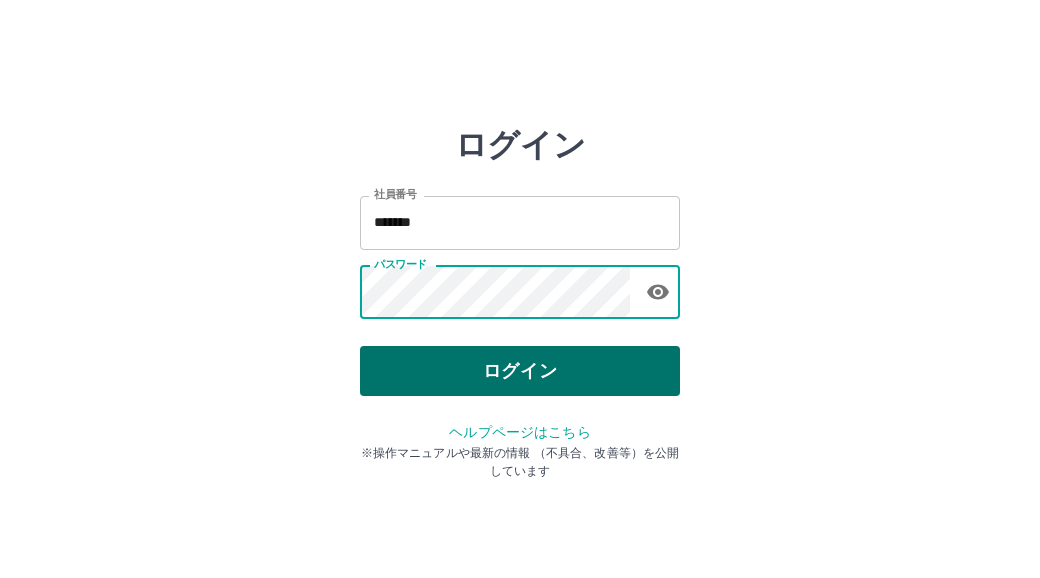 click on "ログイン" at bounding box center (520, 371) 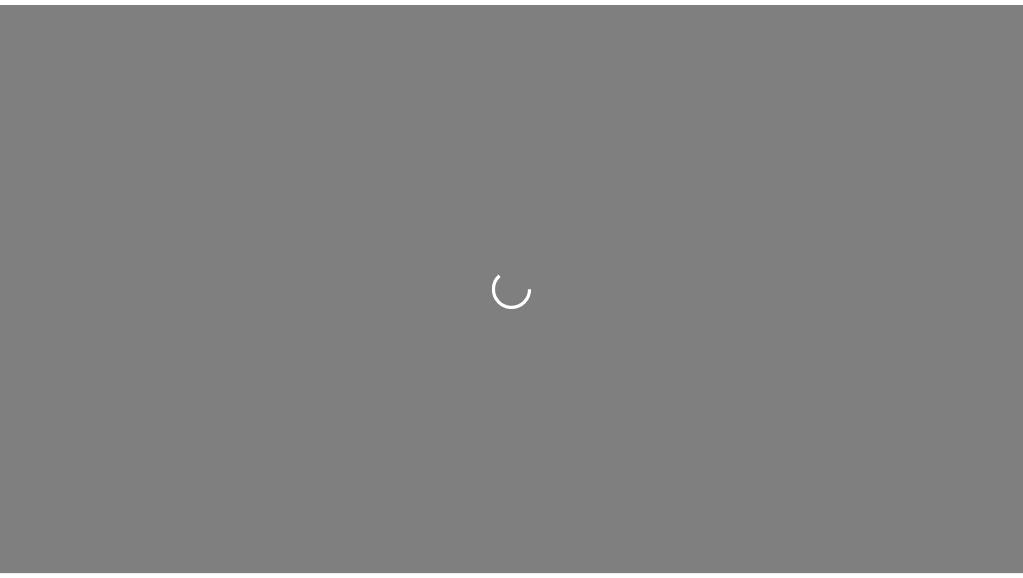 scroll, scrollTop: 0, scrollLeft: 0, axis: both 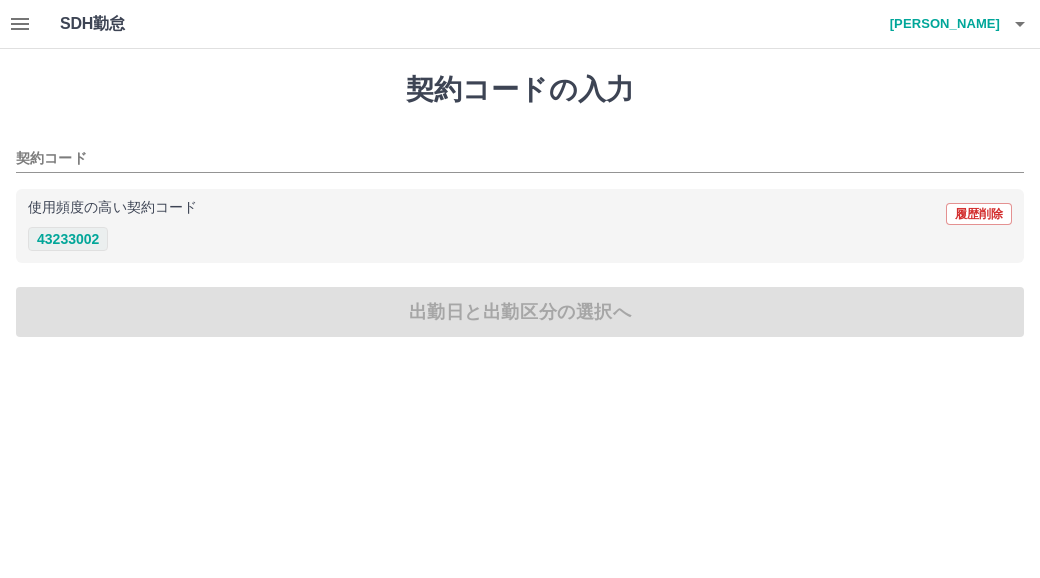 click on "43233002" at bounding box center (68, 239) 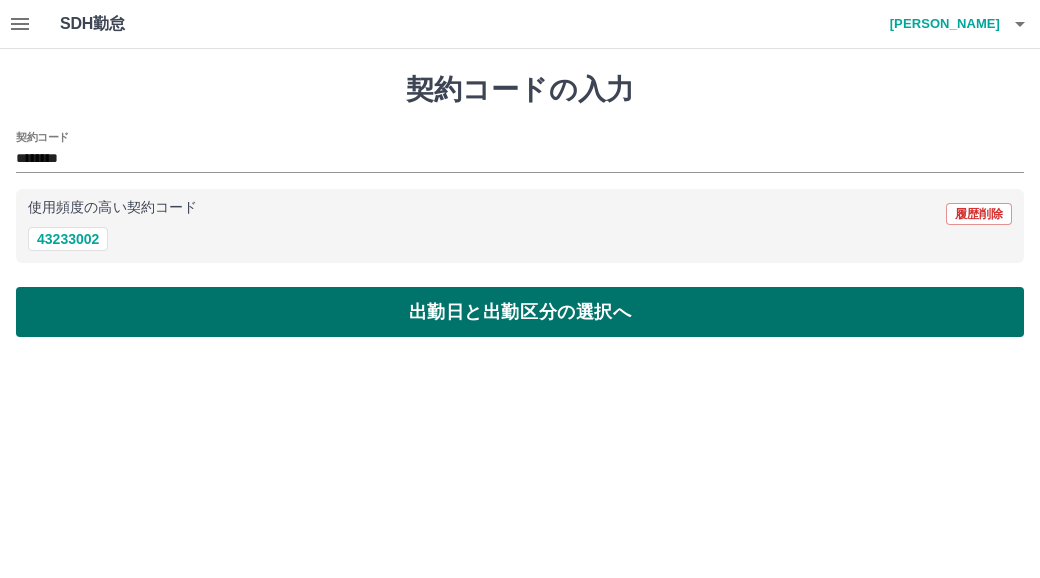 click on "出勤日と出勤区分の選択へ" at bounding box center [520, 312] 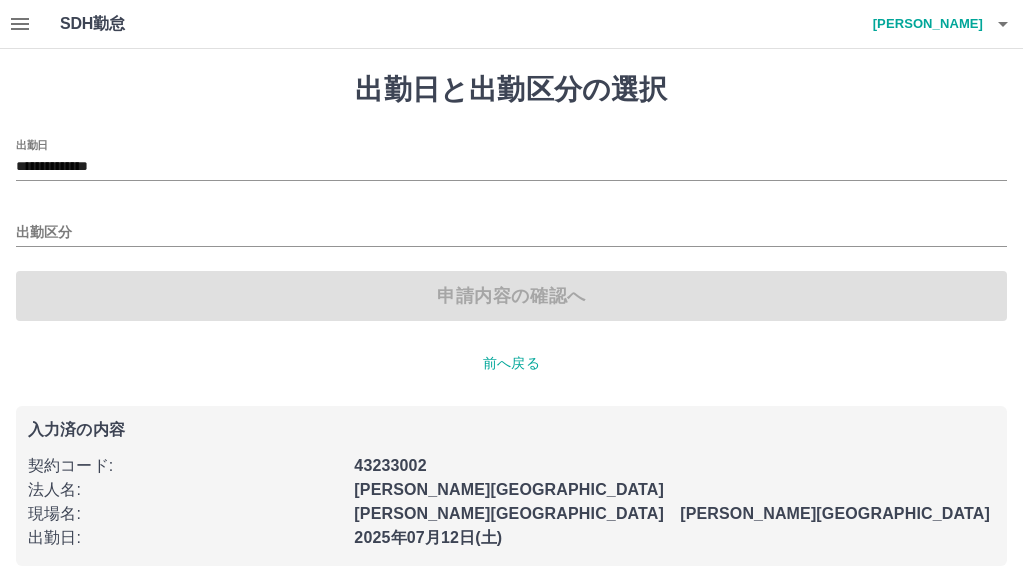 click on "出勤区分" at bounding box center [511, 226] 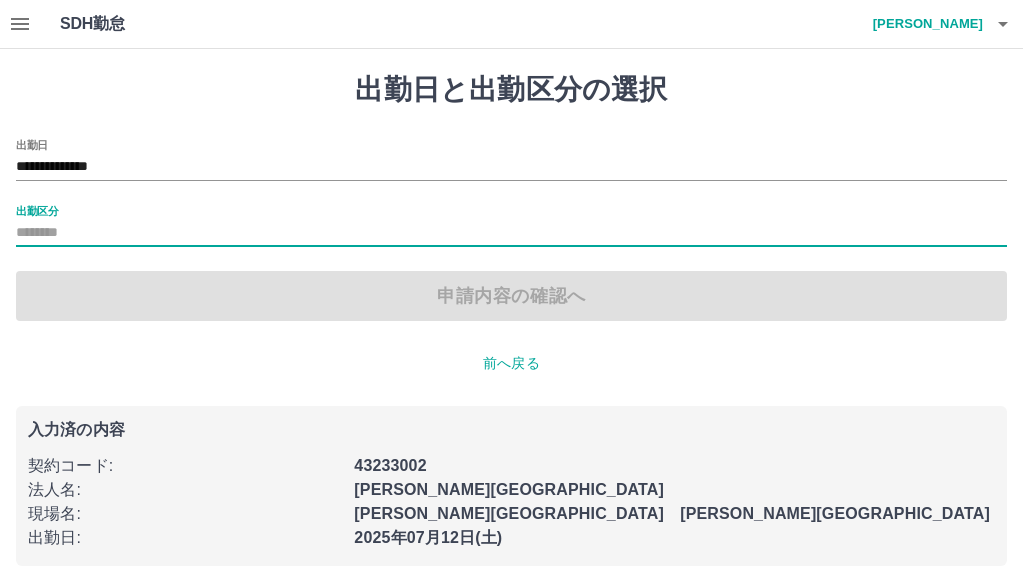 click on "出勤区分" at bounding box center (511, 233) 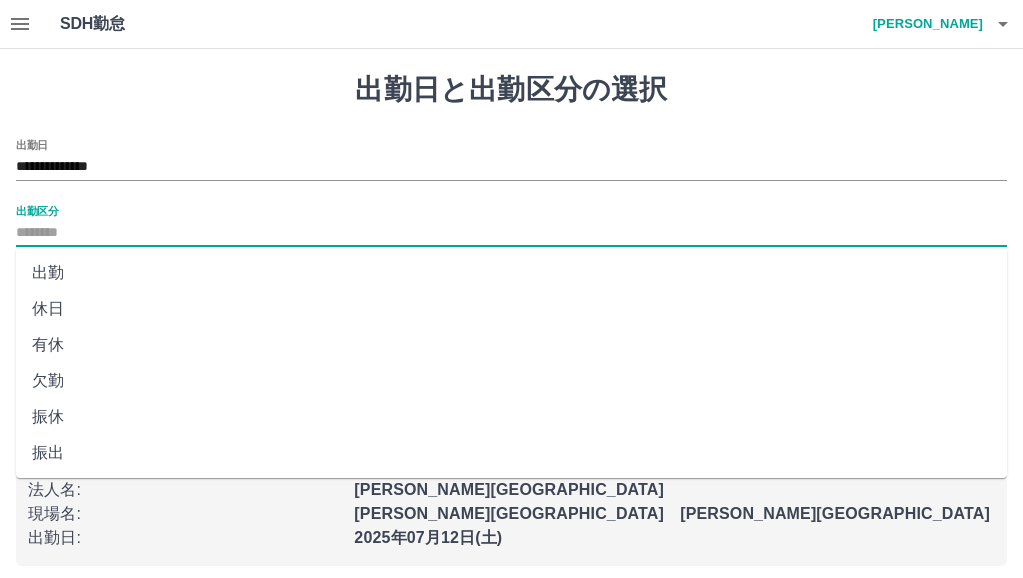 click on "出勤" at bounding box center (511, 273) 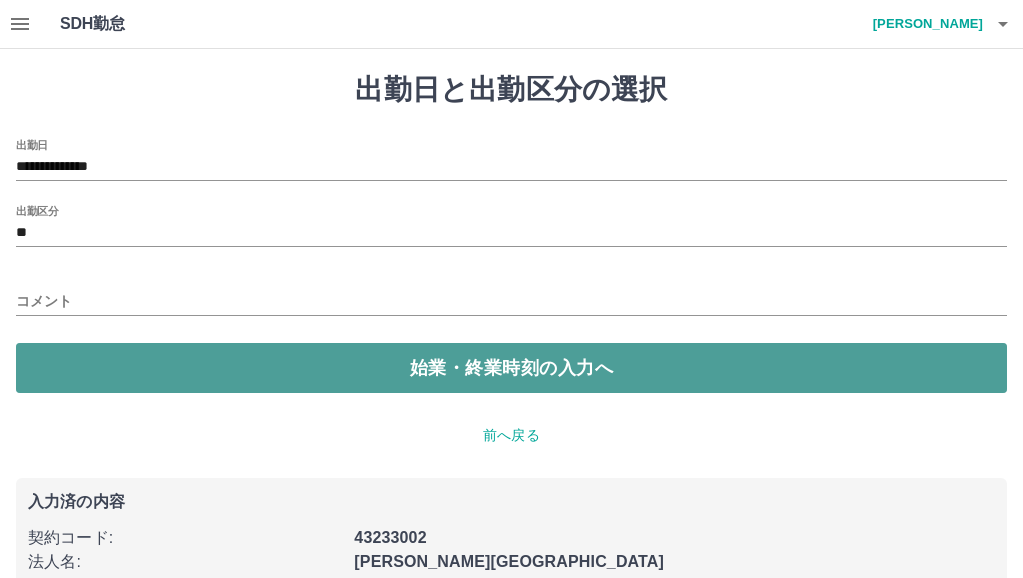click on "始業・終業時刻の入力へ" at bounding box center (511, 368) 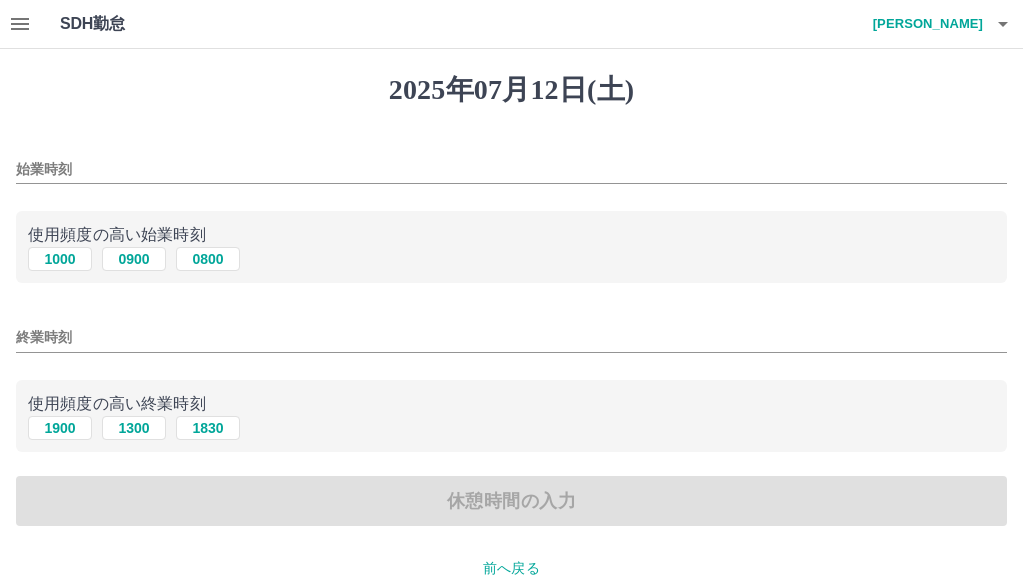 click on "始業時刻" at bounding box center [511, 169] 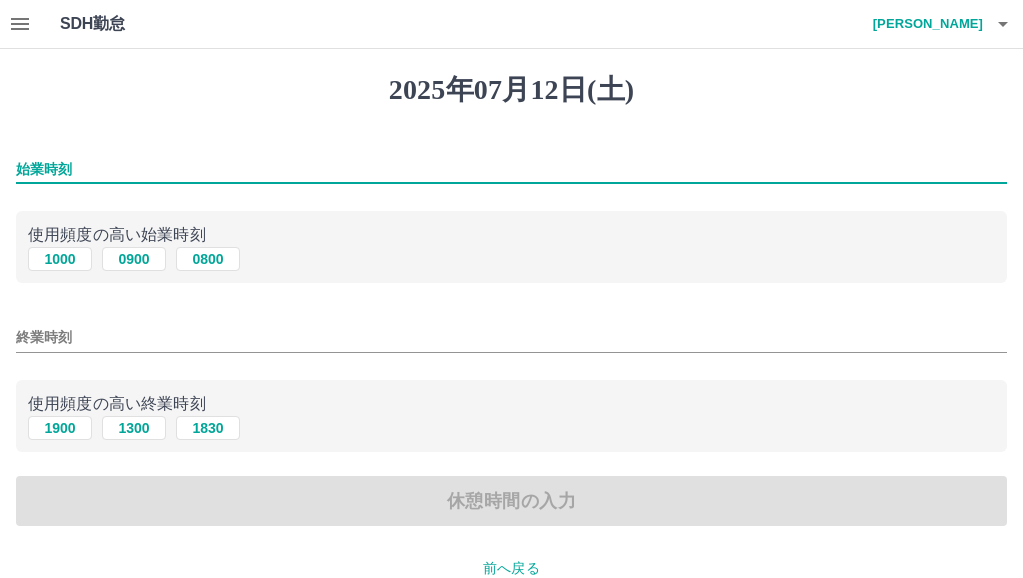 type on "****" 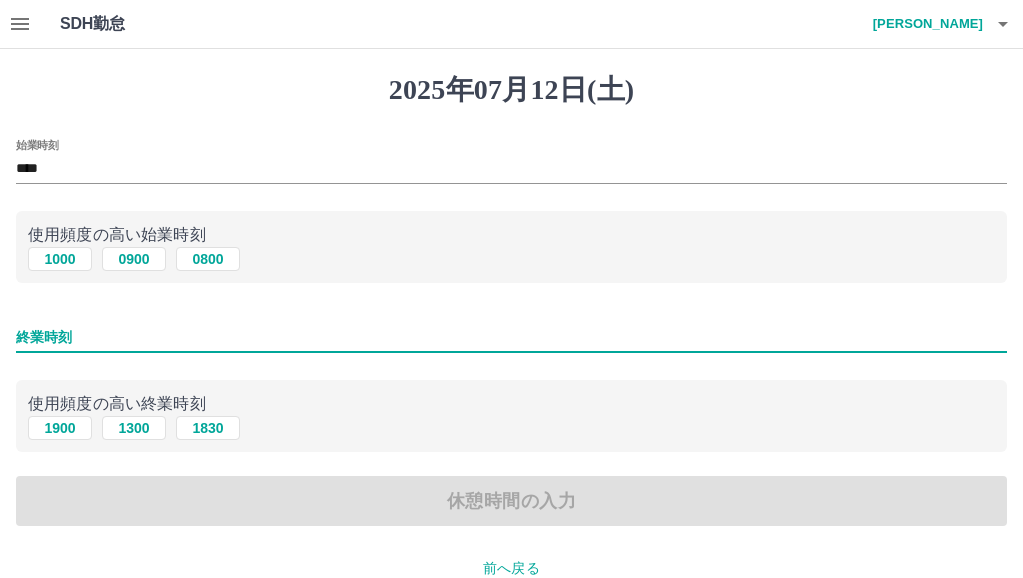 click on "終業時刻" at bounding box center [511, 337] 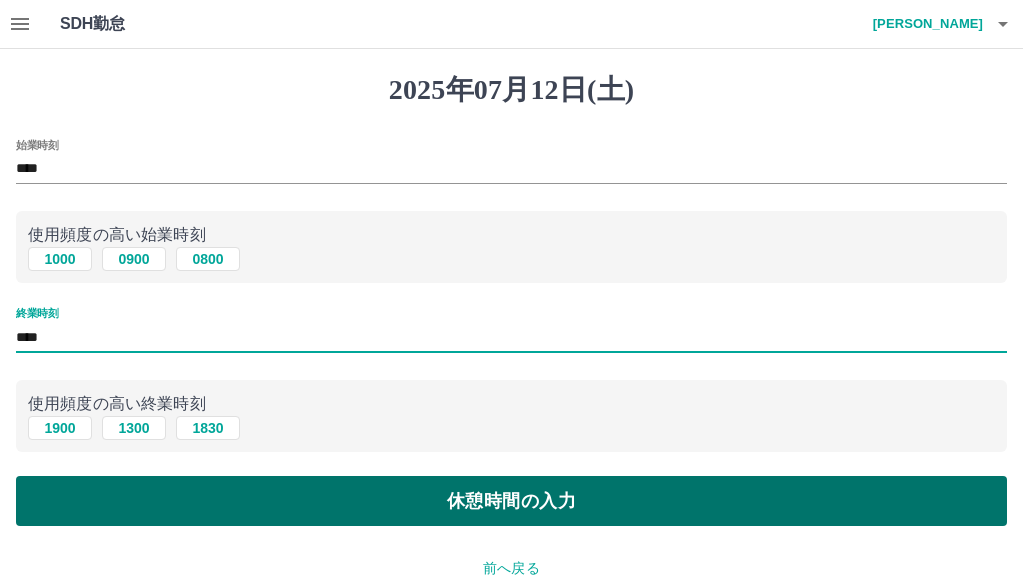click on "休憩時間の入力" at bounding box center (511, 501) 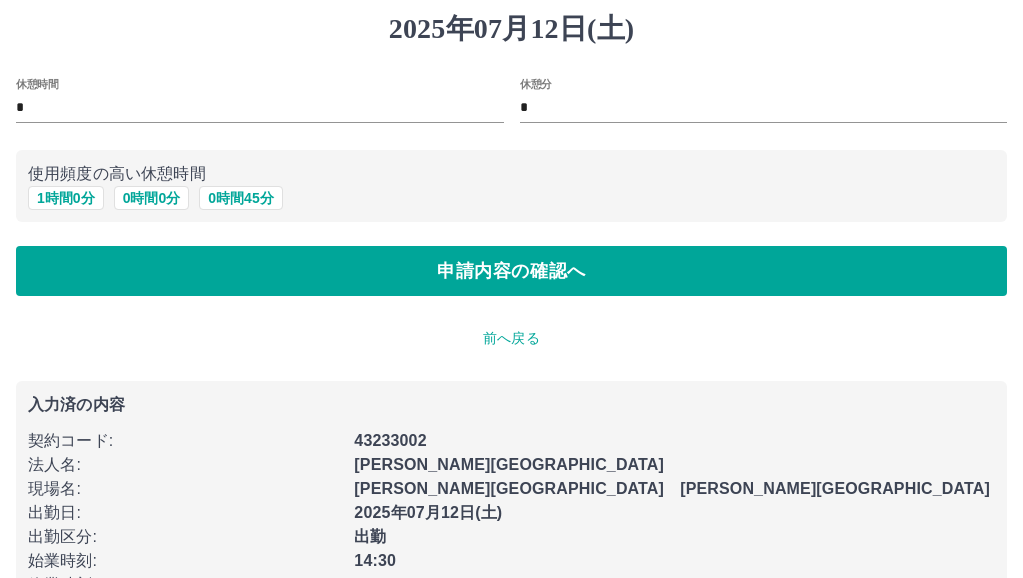 scroll, scrollTop: 0, scrollLeft: 0, axis: both 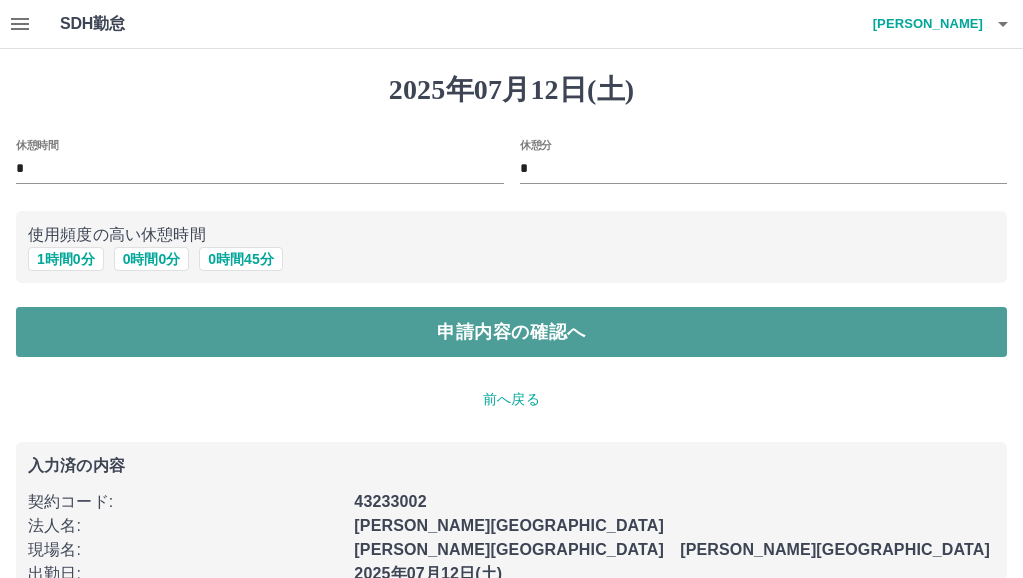 click on "申請内容の確認へ" at bounding box center [511, 332] 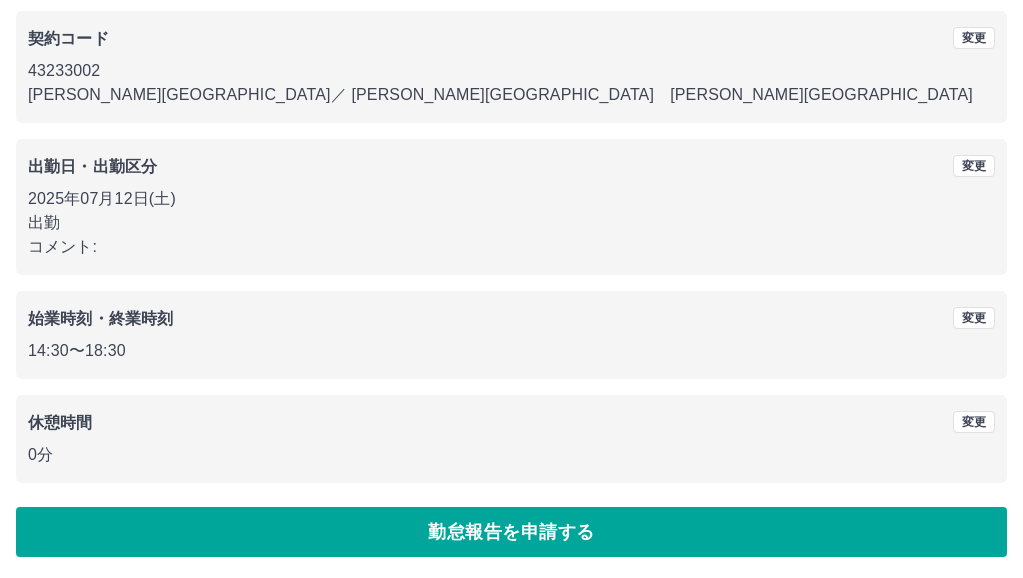 scroll, scrollTop: 171, scrollLeft: 0, axis: vertical 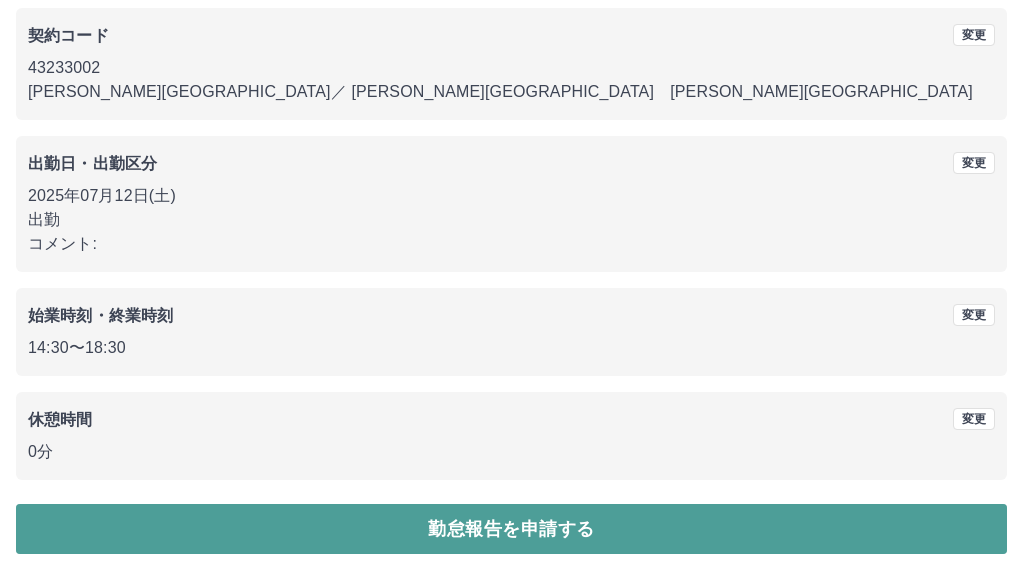 click on "勤怠報告を申請する" at bounding box center (511, 529) 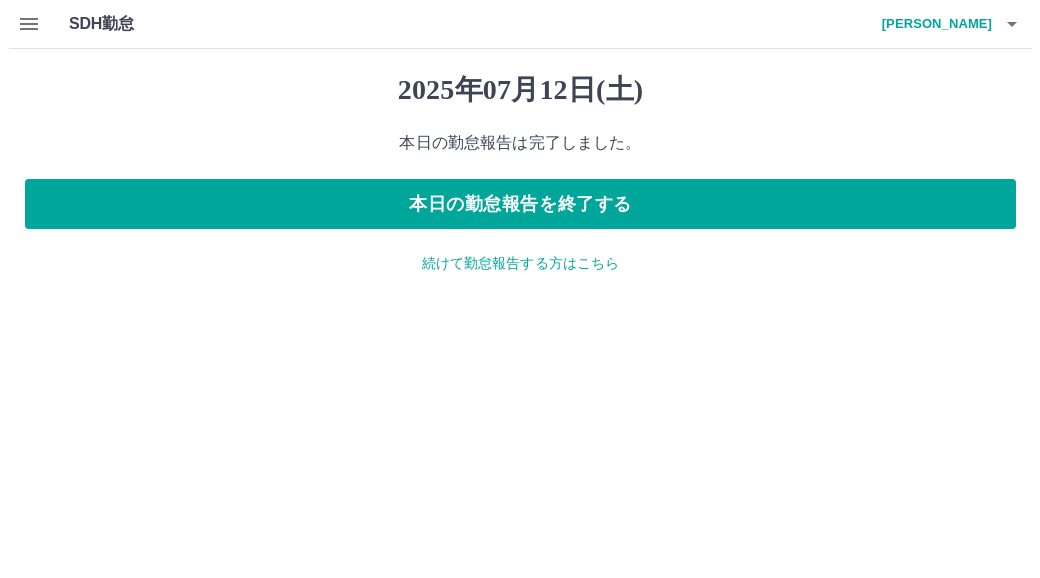 scroll, scrollTop: 0, scrollLeft: 0, axis: both 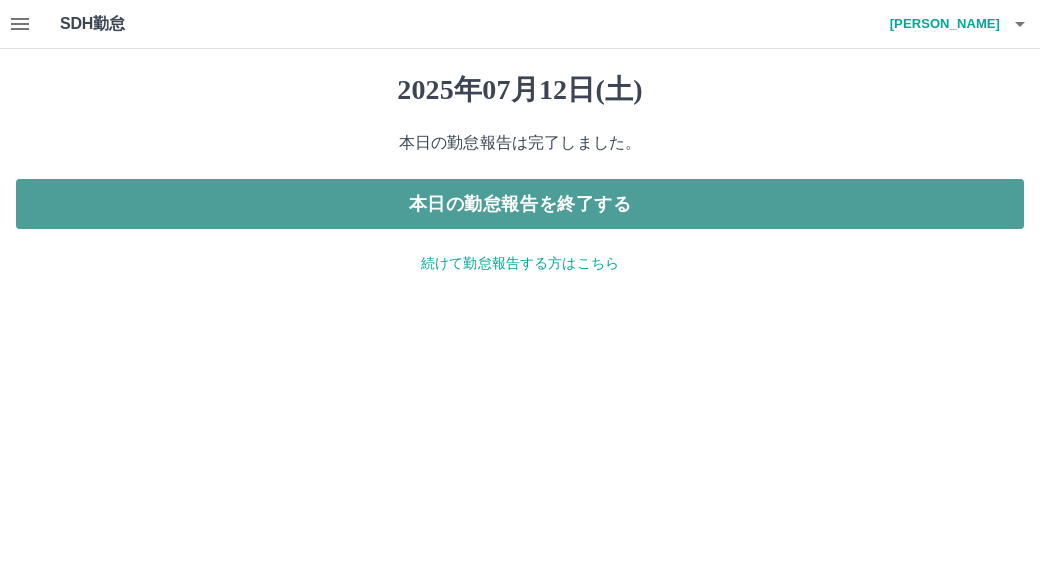click on "本日の勤怠報告を終了する" at bounding box center (520, 204) 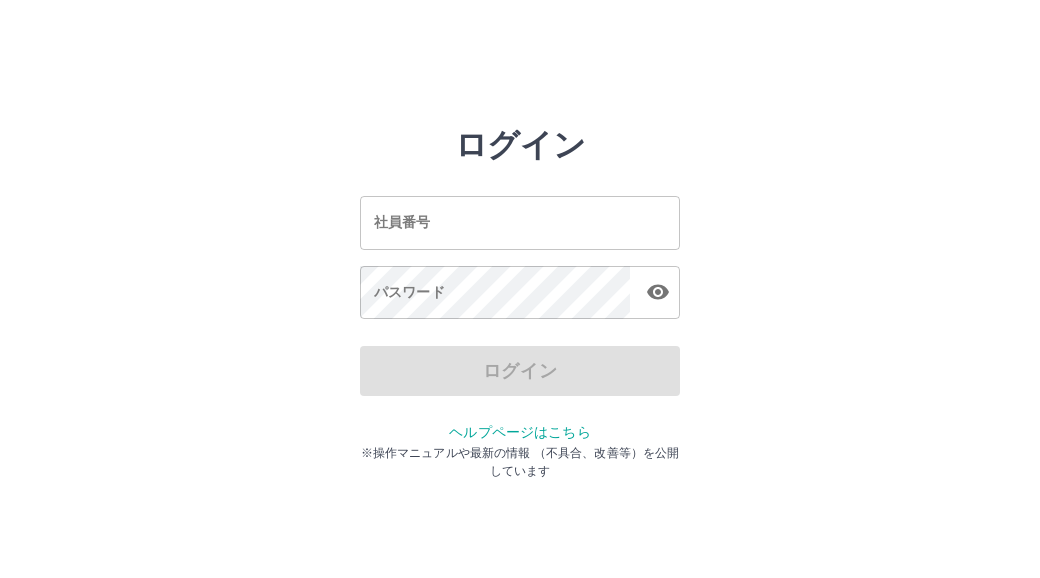 scroll, scrollTop: 0, scrollLeft: 0, axis: both 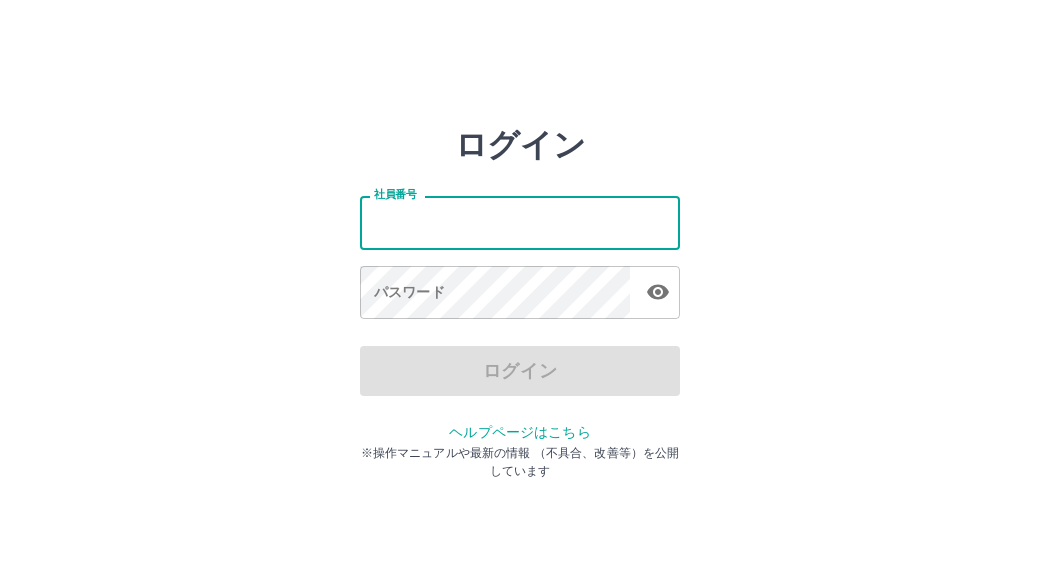 click on "社員番号" at bounding box center [520, 222] 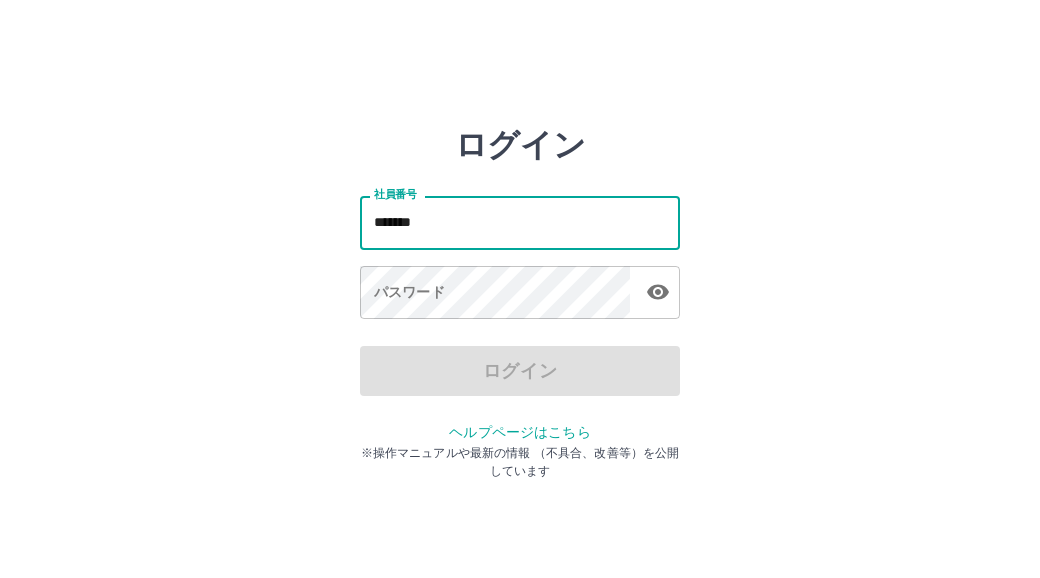 type on "*******" 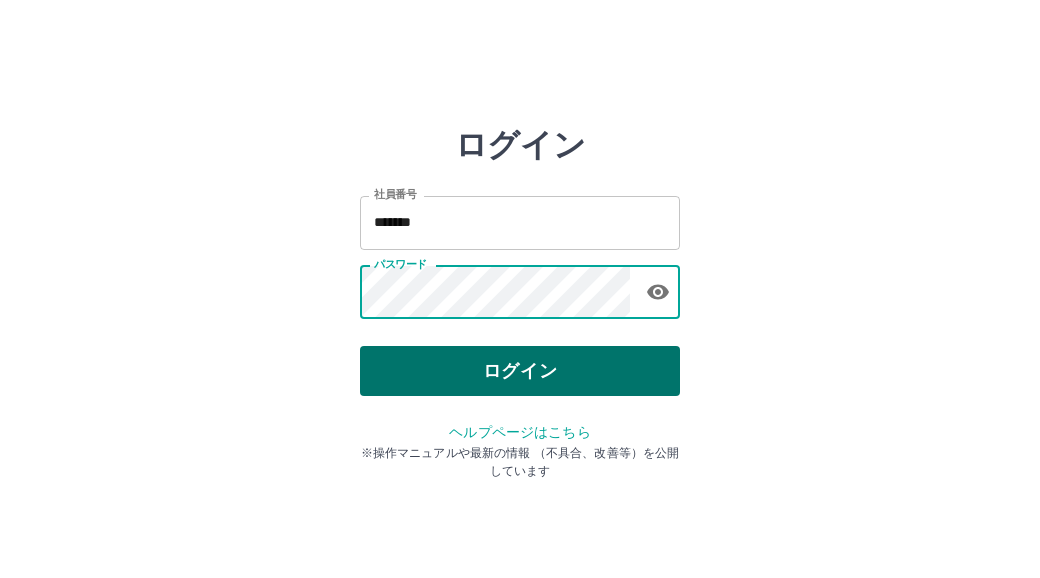 click on "ログイン" at bounding box center (520, 371) 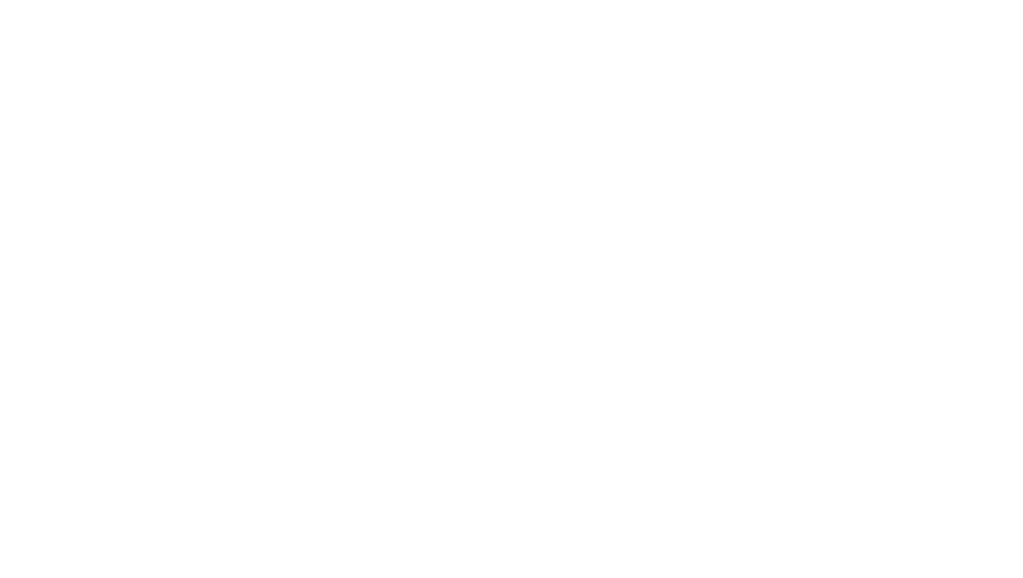 scroll, scrollTop: 0, scrollLeft: 0, axis: both 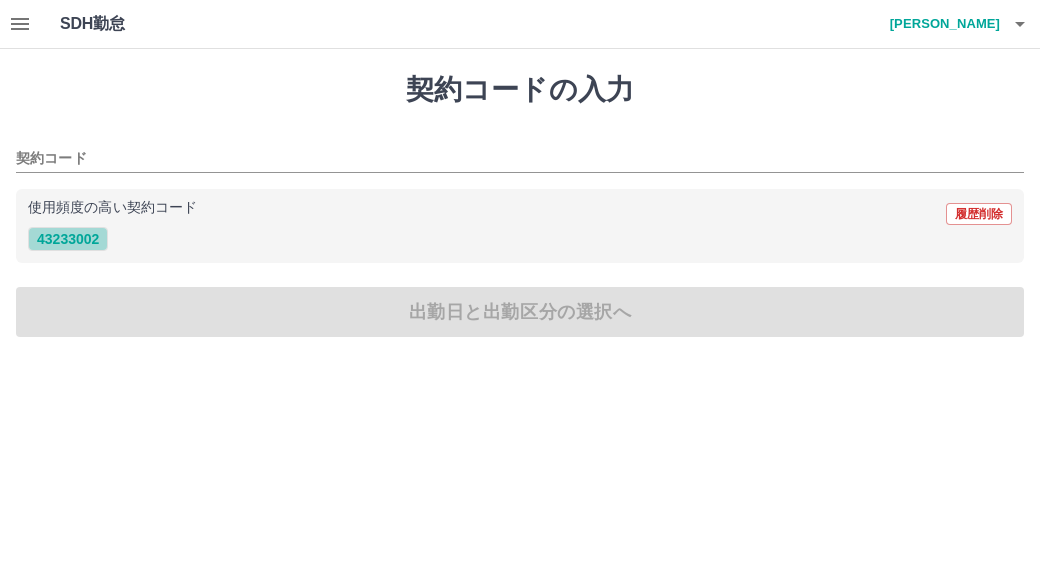 click on "43233002" at bounding box center (68, 239) 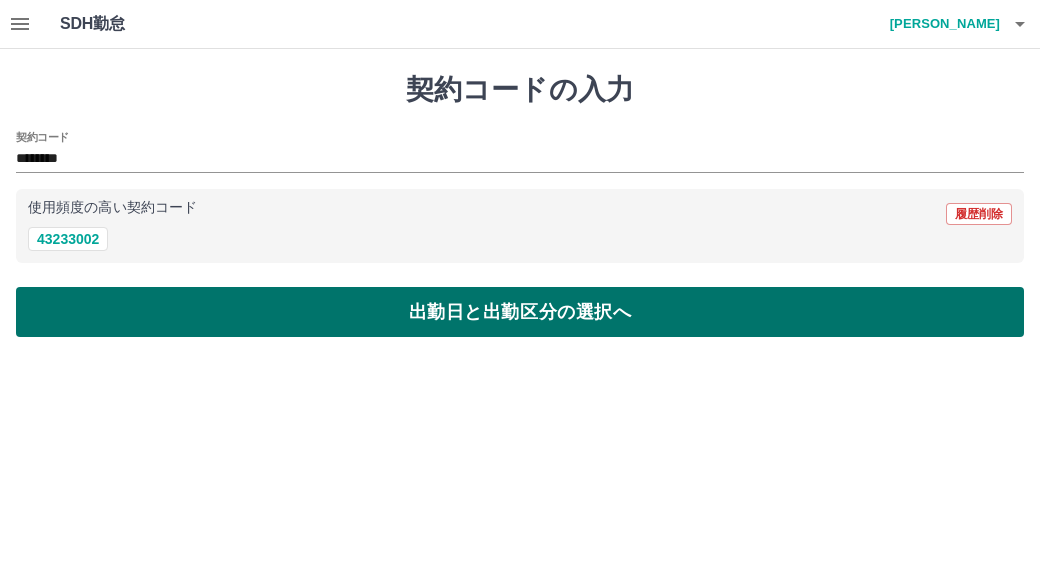 drag, startPoint x: 192, startPoint y: 320, endPoint x: 209, endPoint y: 311, distance: 19.235384 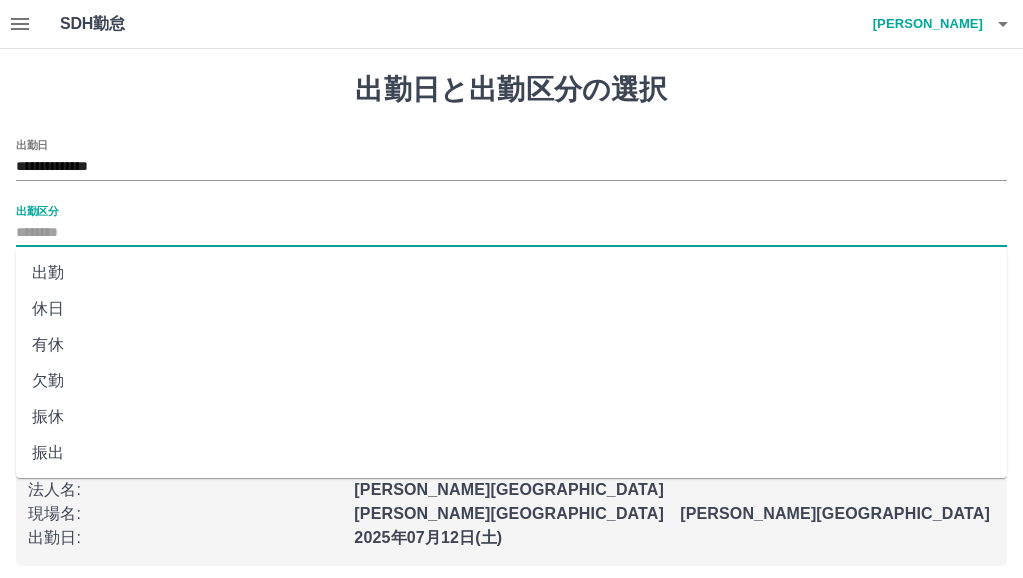 click on "出勤区分" at bounding box center [511, 233] 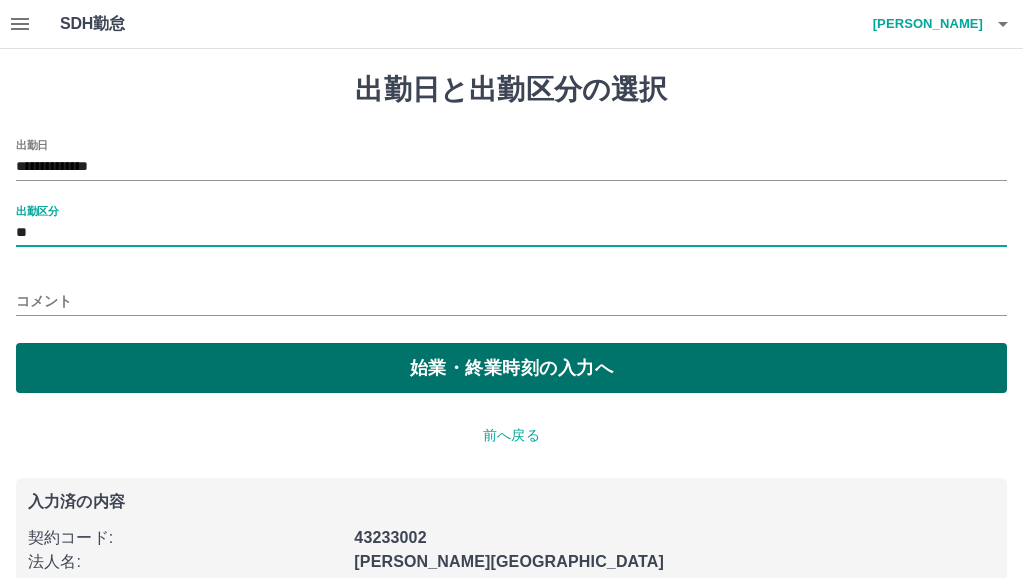 click on "始業・終業時刻の入力へ" at bounding box center (511, 368) 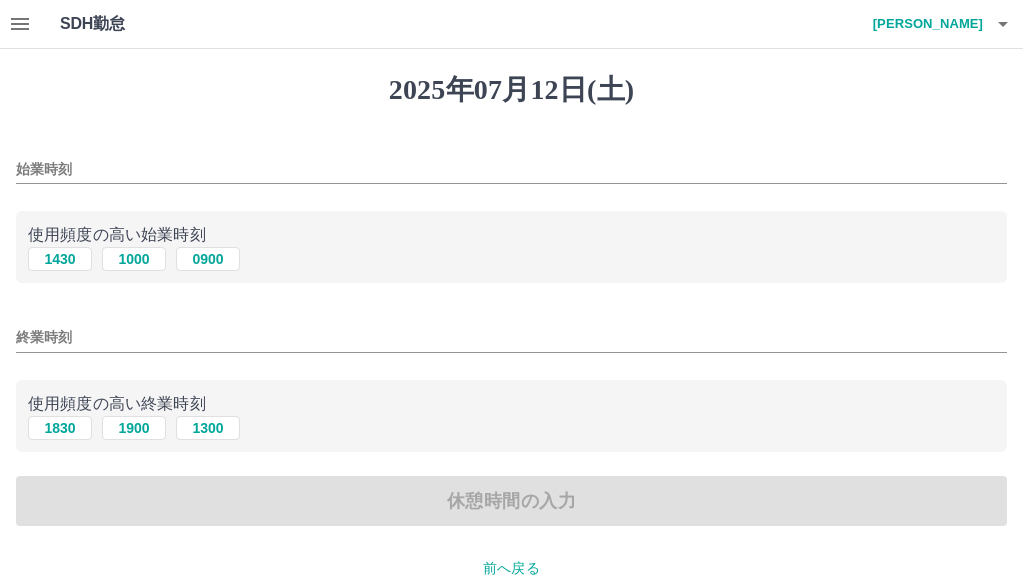click on "始業時刻" at bounding box center (511, 169) 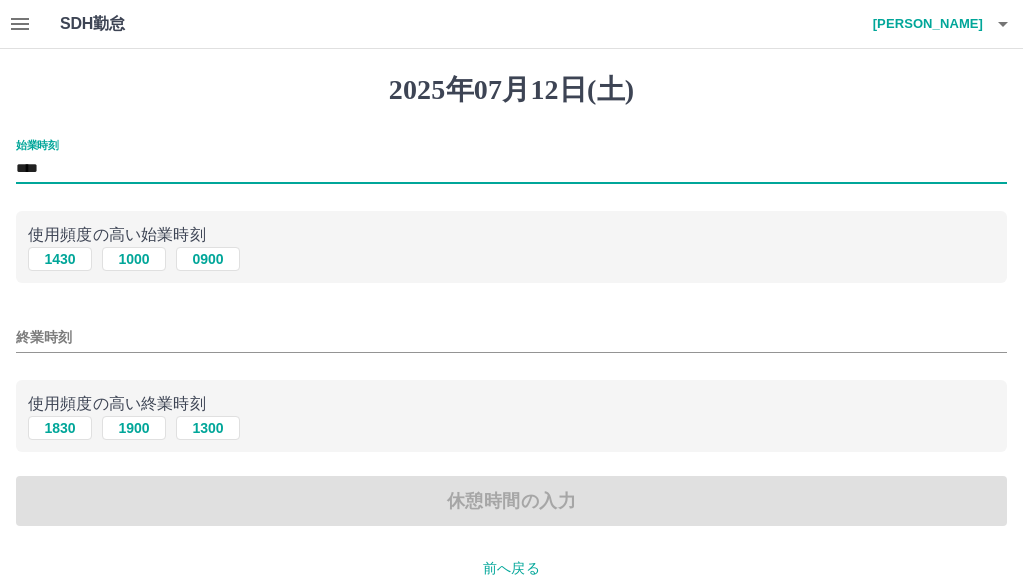 type on "****" 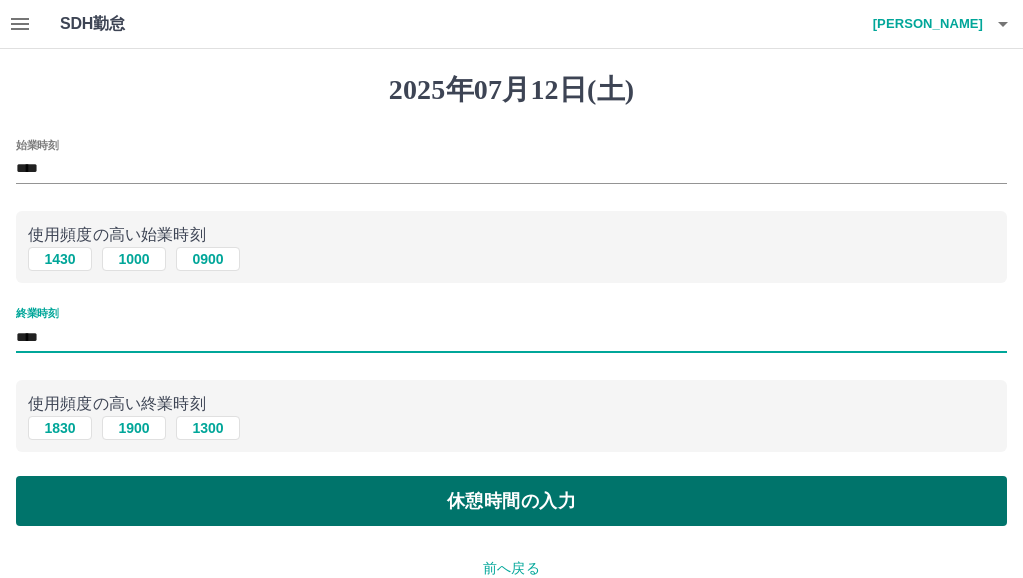 type on "****" 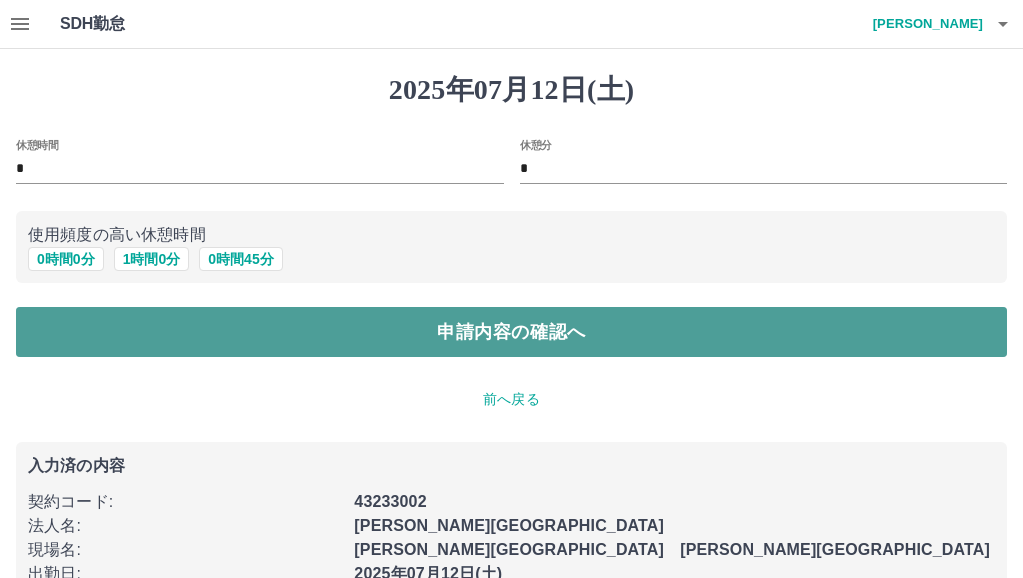 click on "申請内容の確認へ" at bounding box center [511, 332] 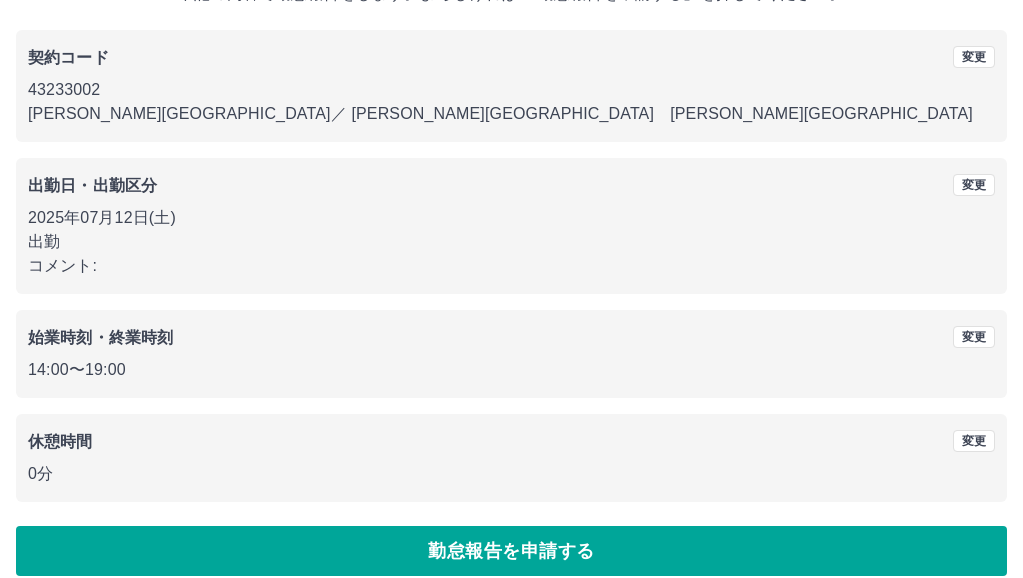 scroll, scrollTop: 171, scrollLeft: 0, axis: vertical 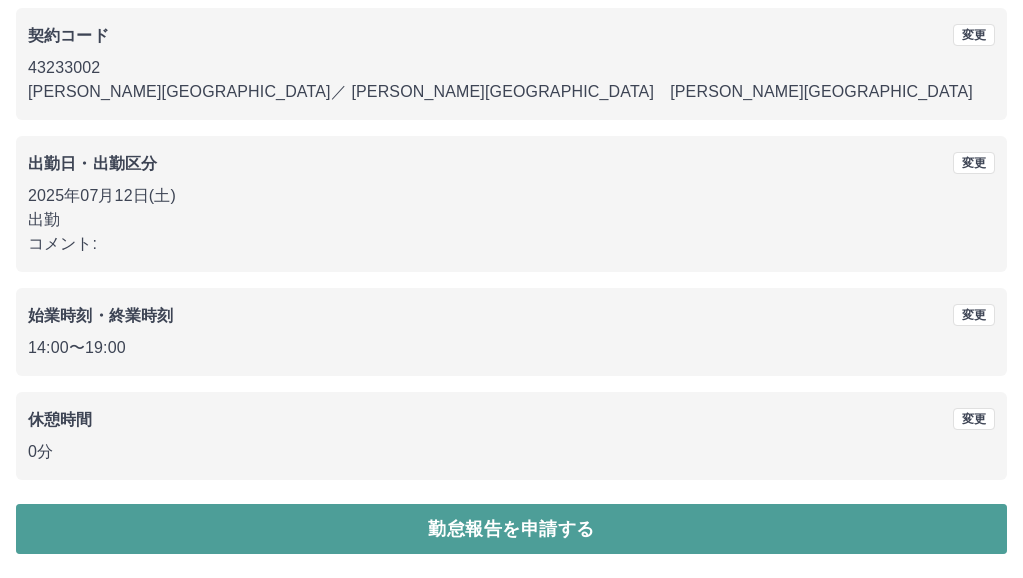 click on "勤怠報告を申請する" at bounding box center (511, 529) 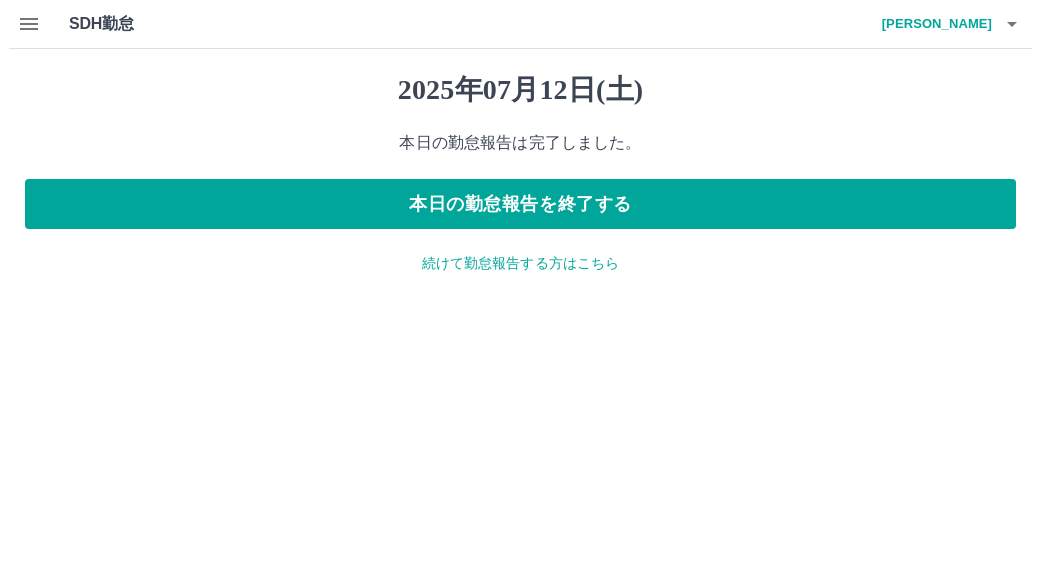 scroll, scrollTop: 0, scrollLeft: 0, axis: both 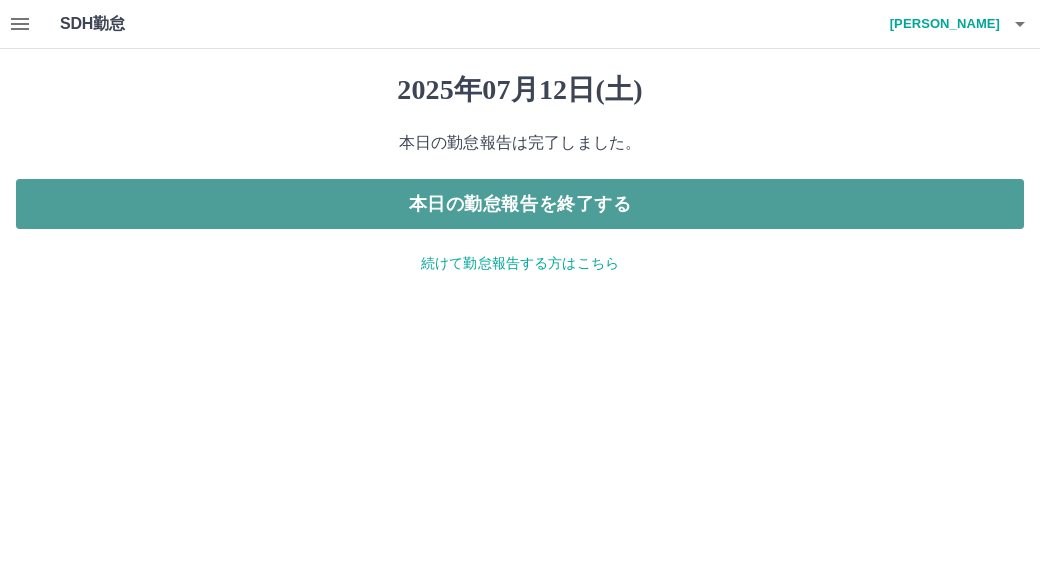 click on "本日の勤怠報告を終了する" at bounding box center (520, 204) 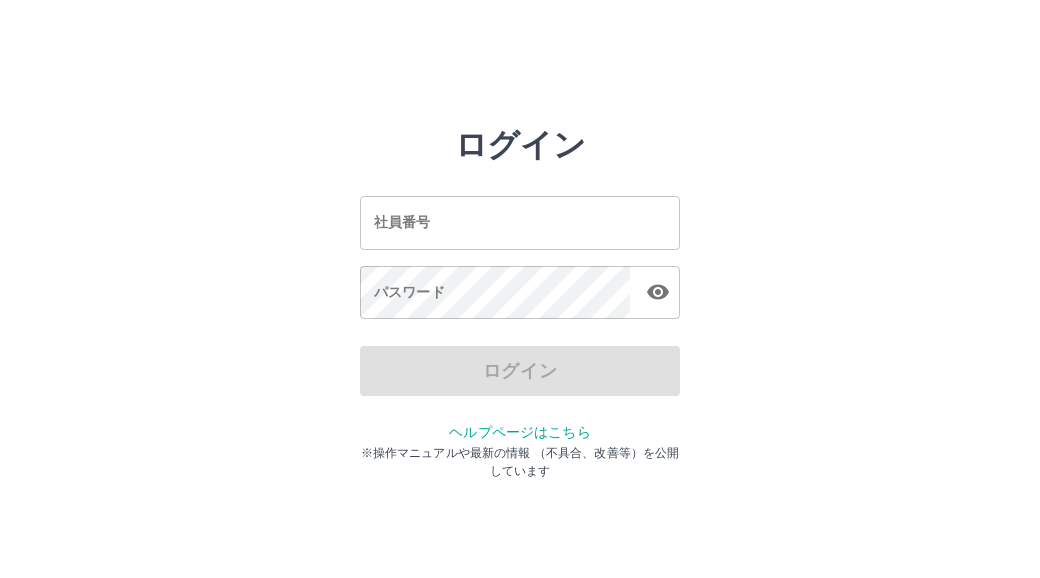 scroll, scrollTop: 0, scrollLeft: 0, axis: both 